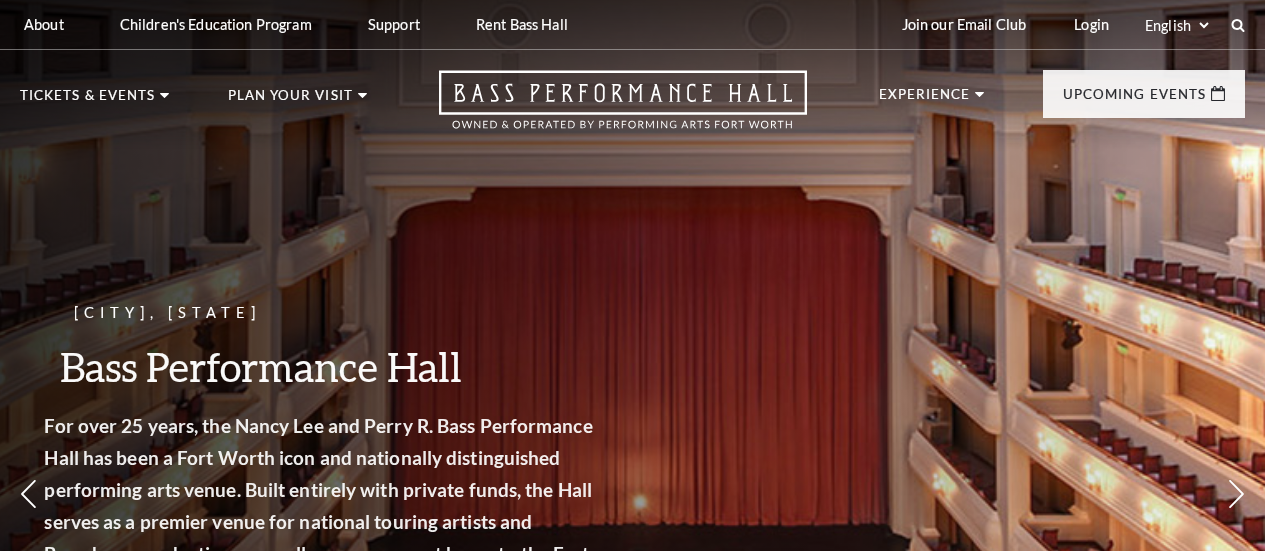 scroll, scrollTop: 0, scrollLeft: 0, axis: both 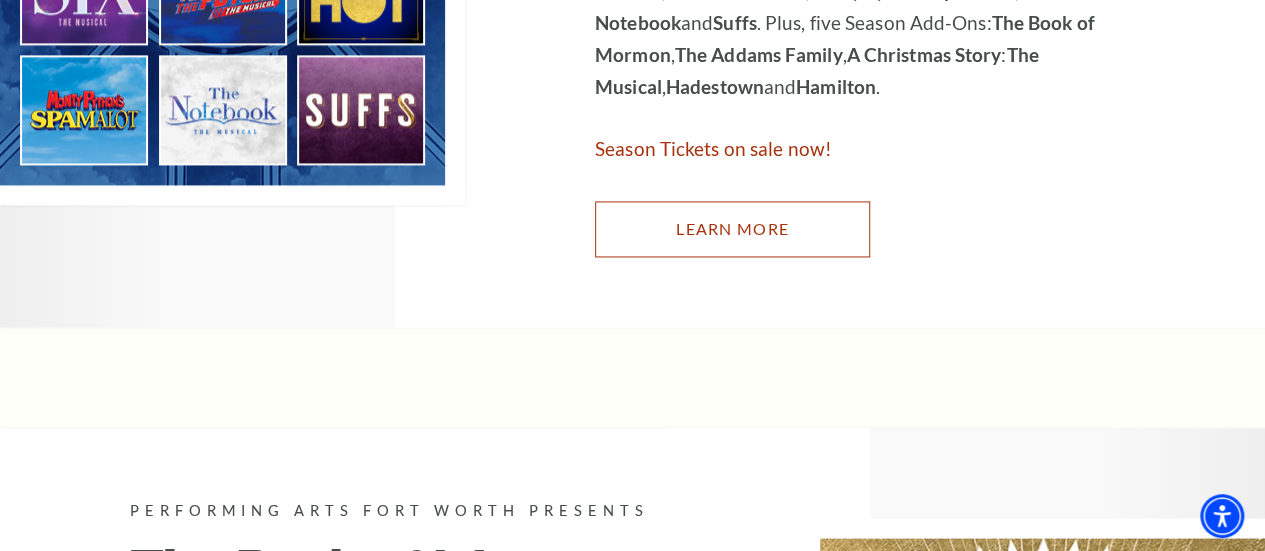click on "Learn More" at bounding box center [732, 229] 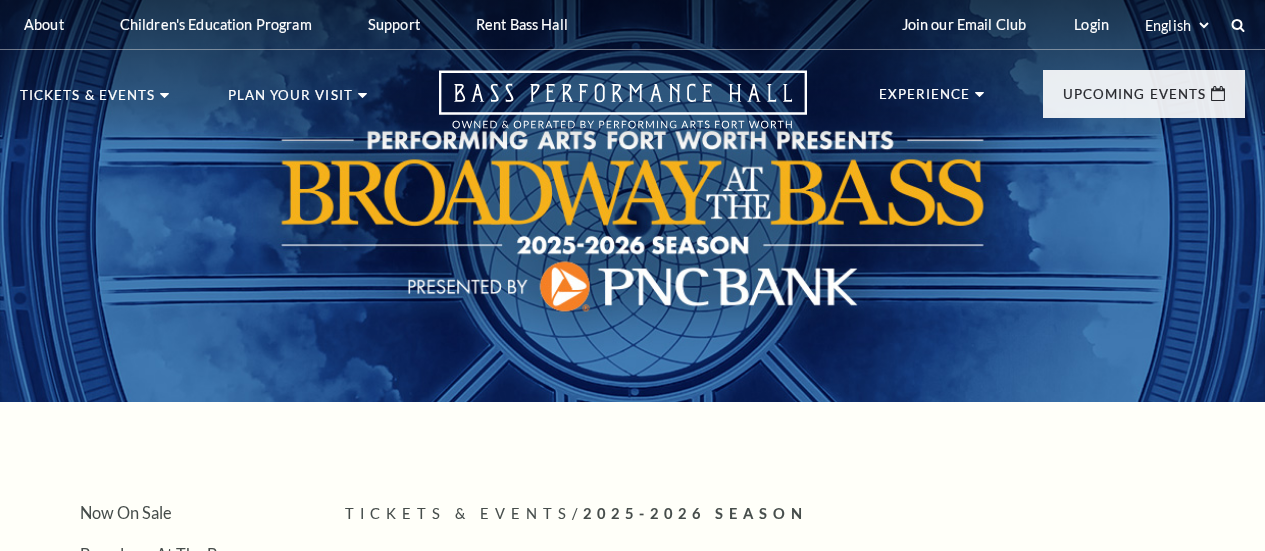 scroll, scrollTop: 0, scrollLeft: 0, axis: both 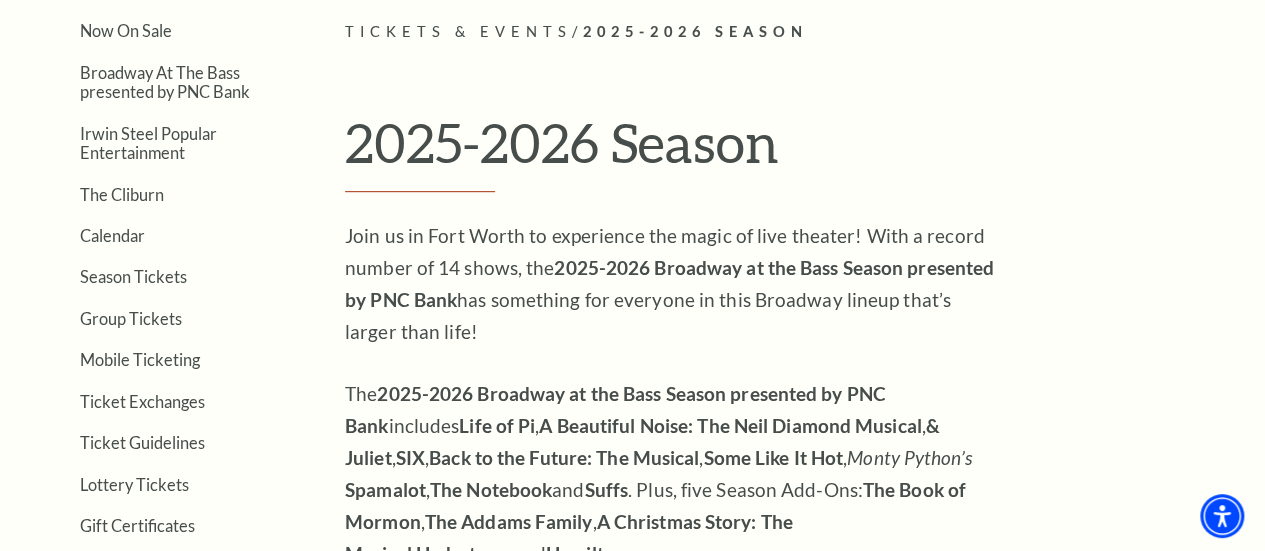 click on "Skip to main content Enable accessibility for low vision Open the accessibility menu
*{
pointer-events: fill;
}
Select: English Español
Tickets & Events
Now On Sale
Parking" at bounding box center [632, -207] 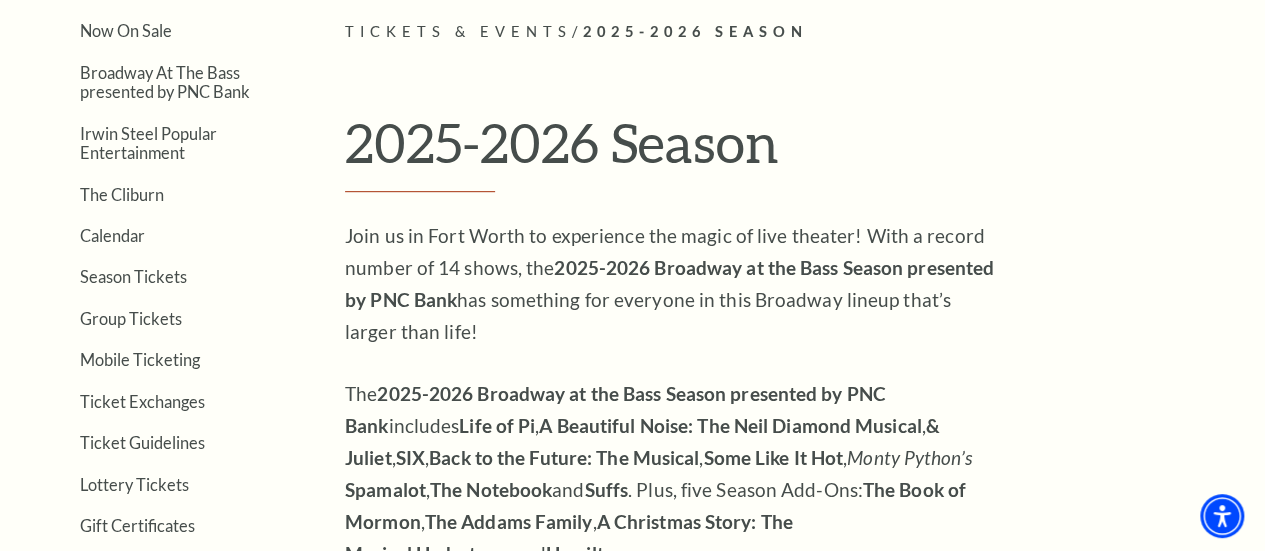 scroll, scrollTop: 964, scrollLeft: 0, axis: vertical 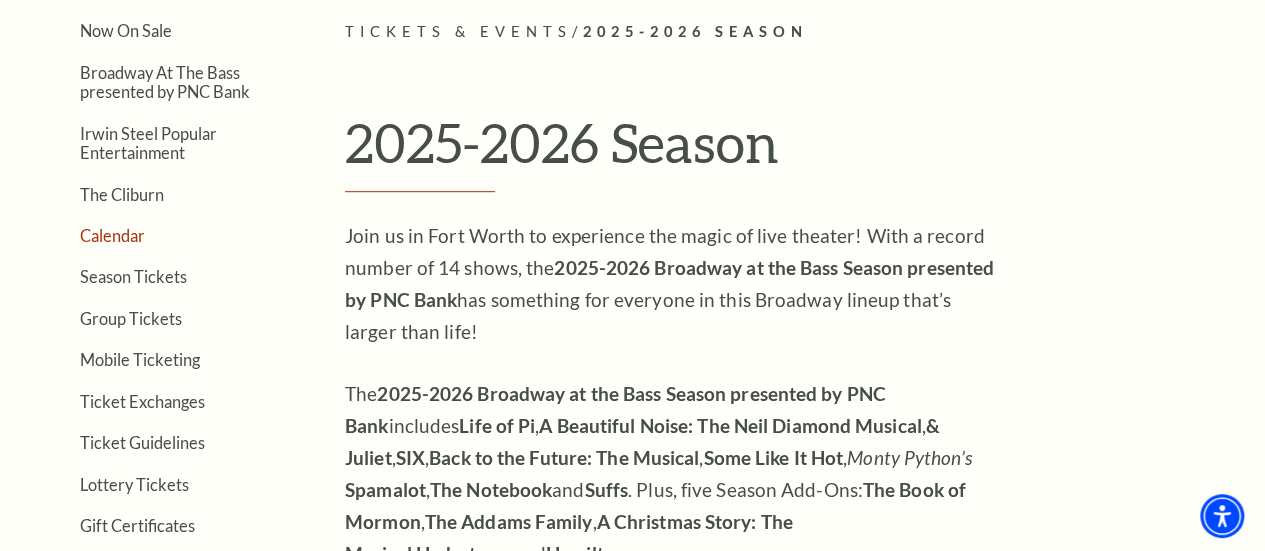 click on "Calendar" at bounding box center [112, 235] 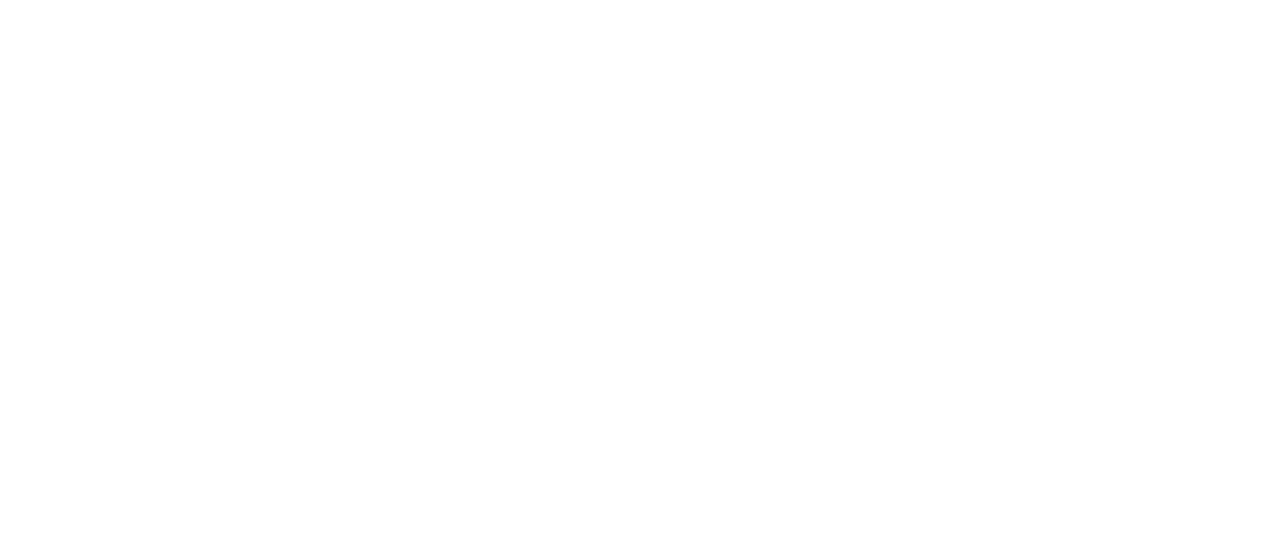 scroll, scrollTop: 0, scrollLeft: 0, axis: both 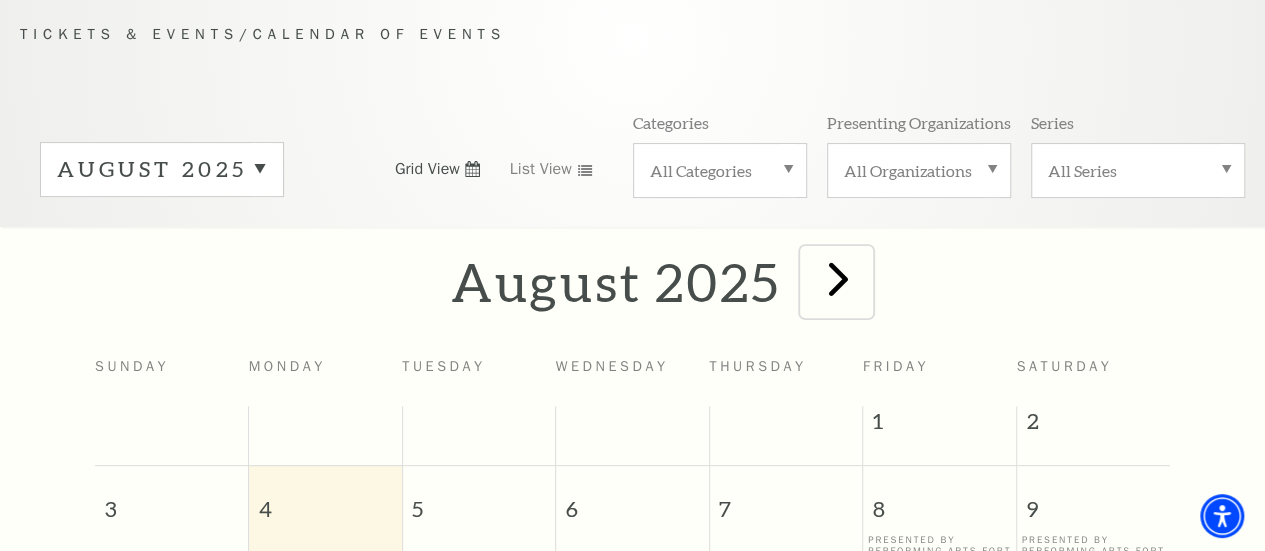 click at bounding box center [838, 278] 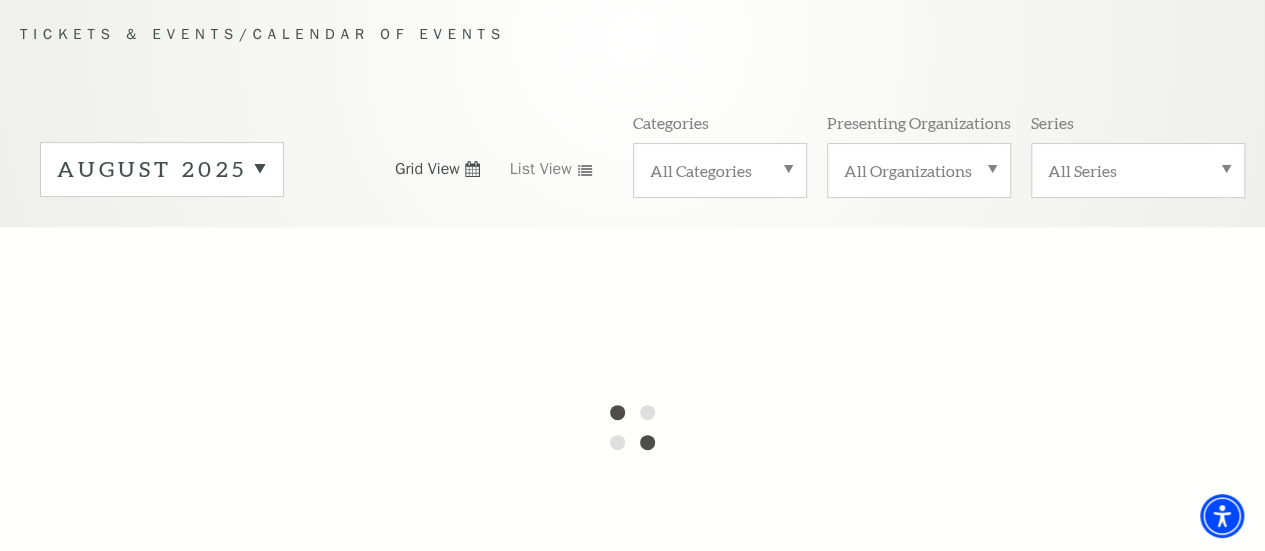 click on "September 2025 Sunday Monday Tuesday Wednesday Thursday Friday Saturday 31 1 2 3 4 5 6
Presented By Fort Worth Symphony Orchestra
Brahms Fourth and Grieg's Piano Concerto
7:30 PM
Presented By Fort Worth Symphony Orchestra
7 8 9" at bounding box center [632, 966] 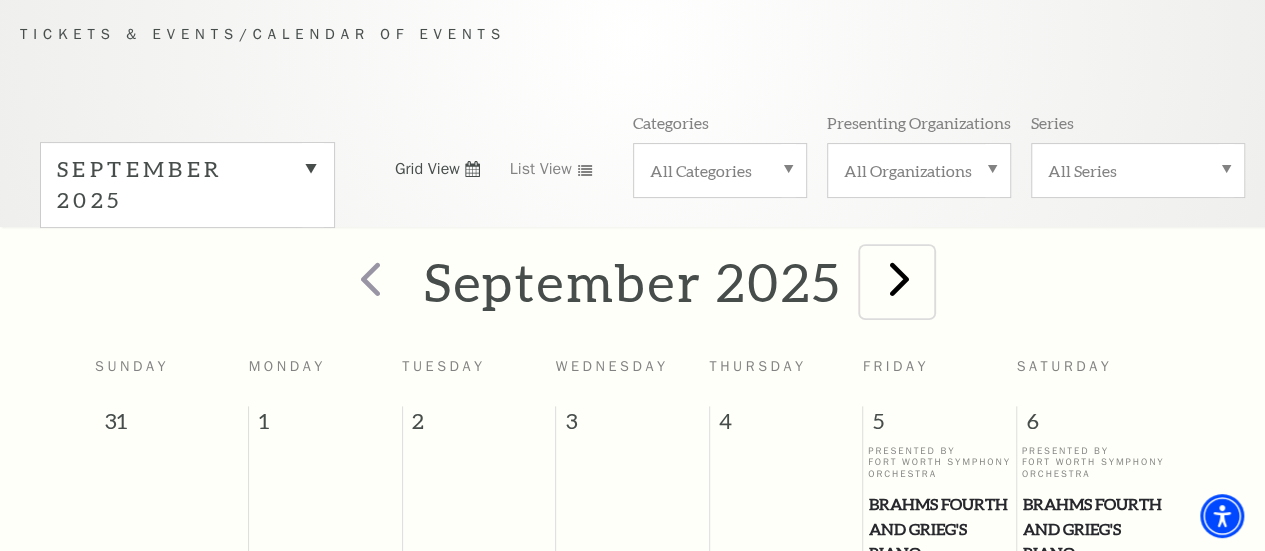 click at bounding box center [899, 278] 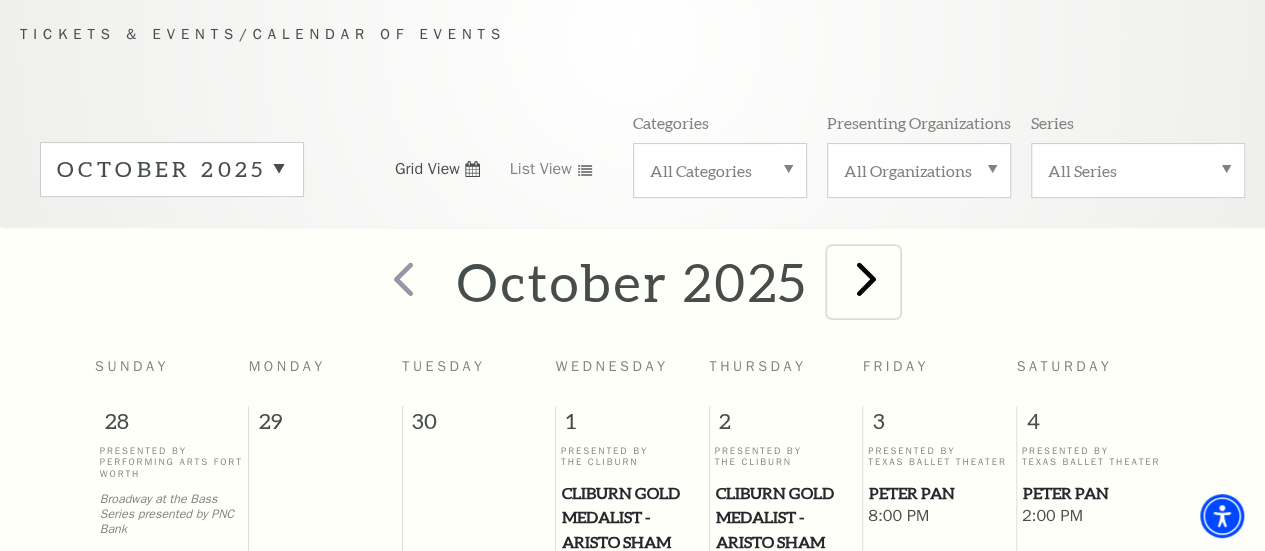click at bounding box center [866, 278] 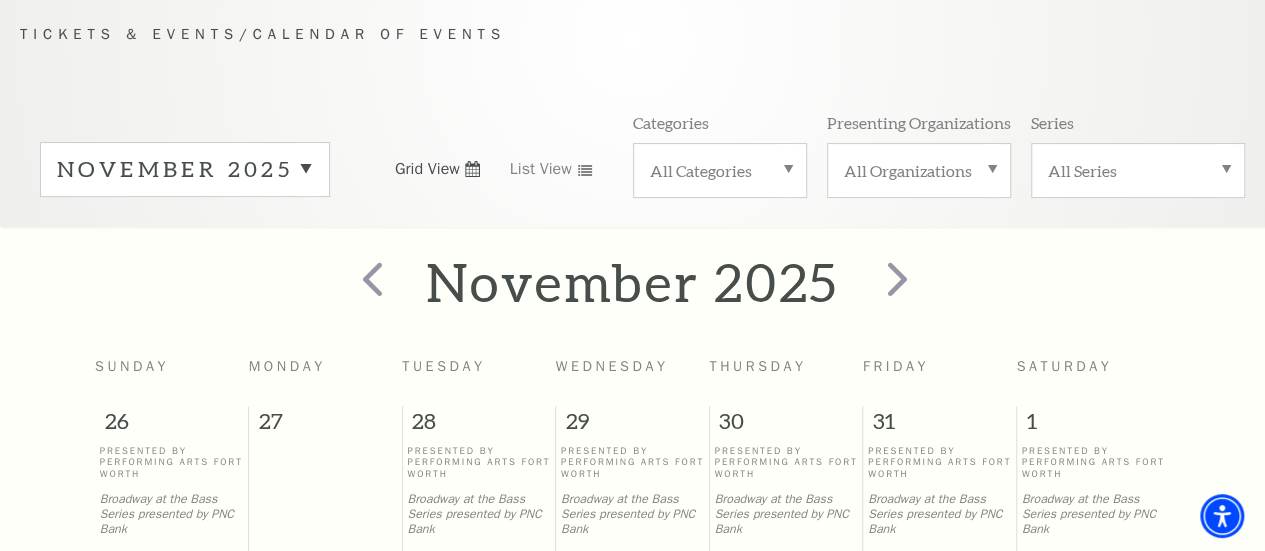 scroll, scrollTop: 658, scrollLeft: 0, axis: vertical 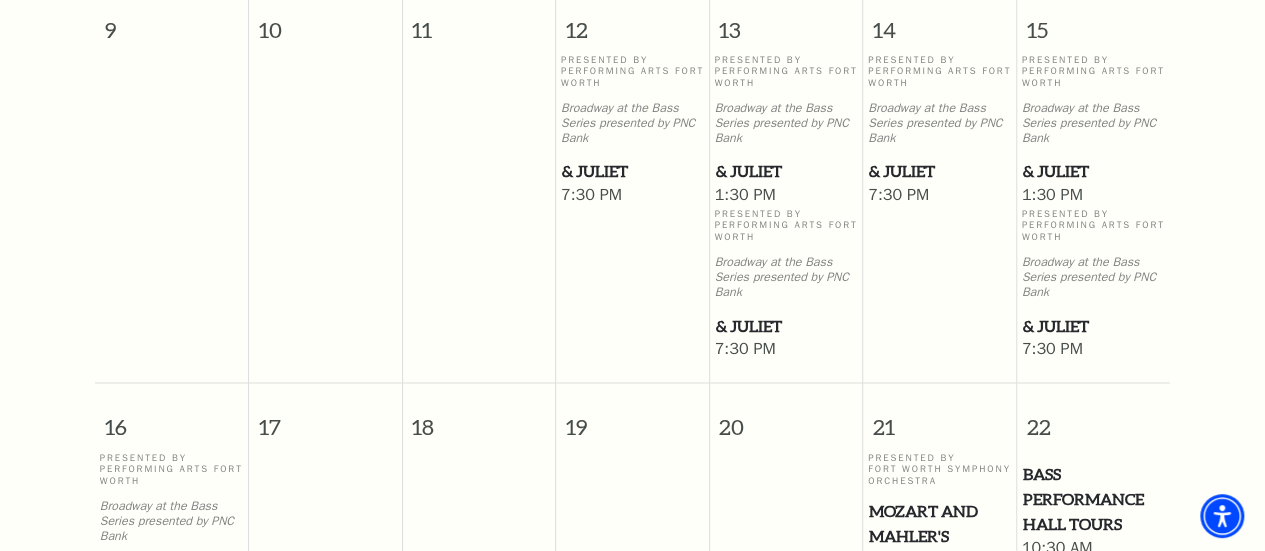 click on "& Juliet" at bounding box center [1094, 171] 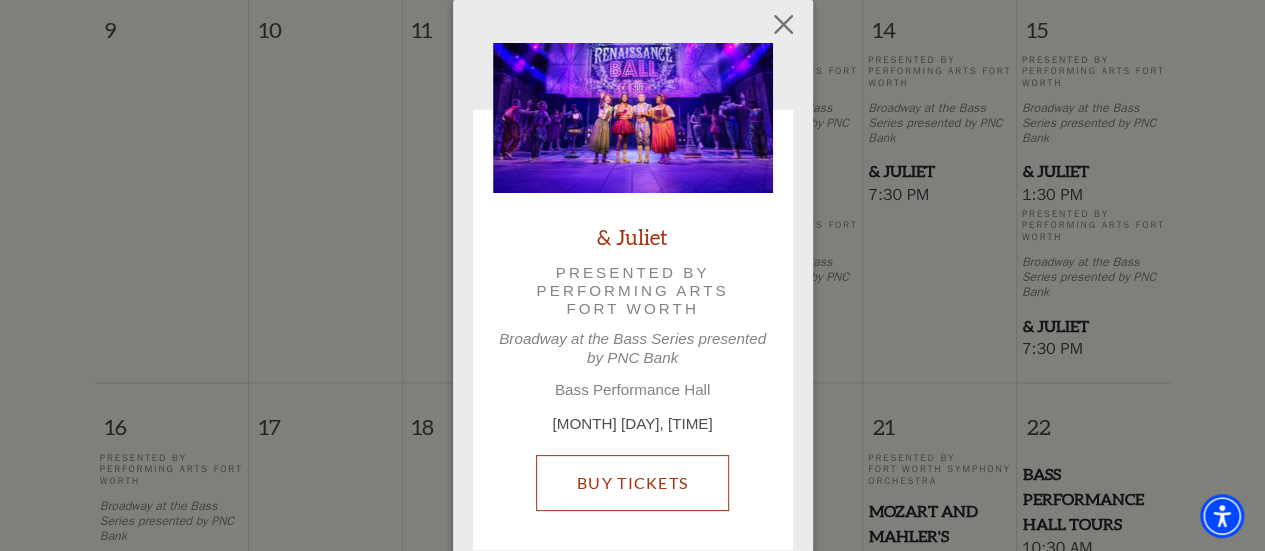 click on "Buy Tickets" at bounding box center [632, 483] 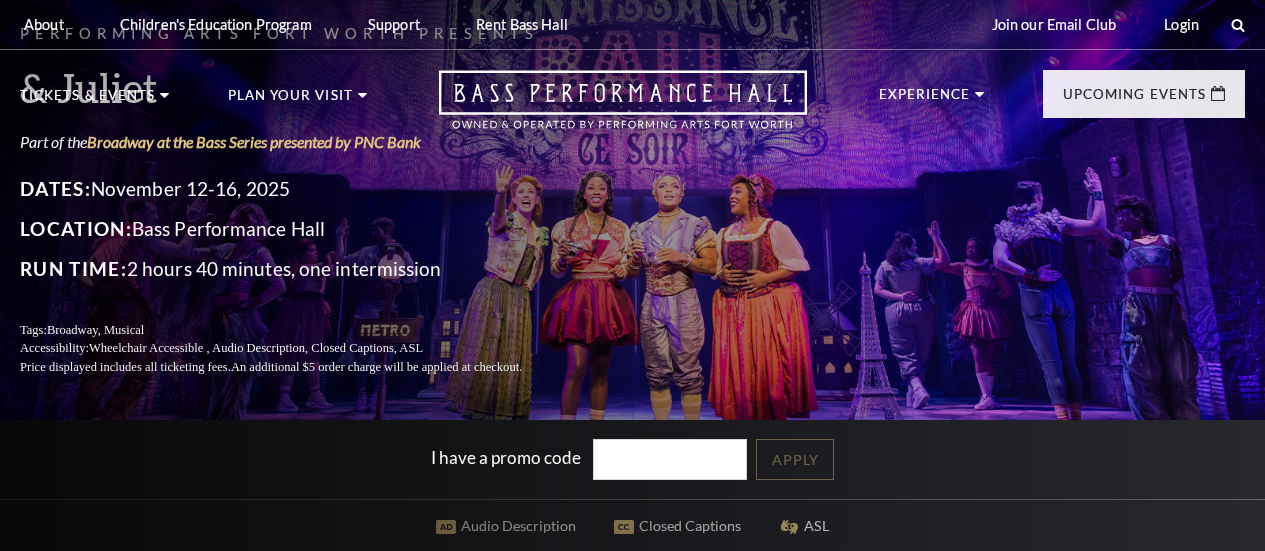 scroll, scrollTop: 0, scrollLeft: 0, axis: both 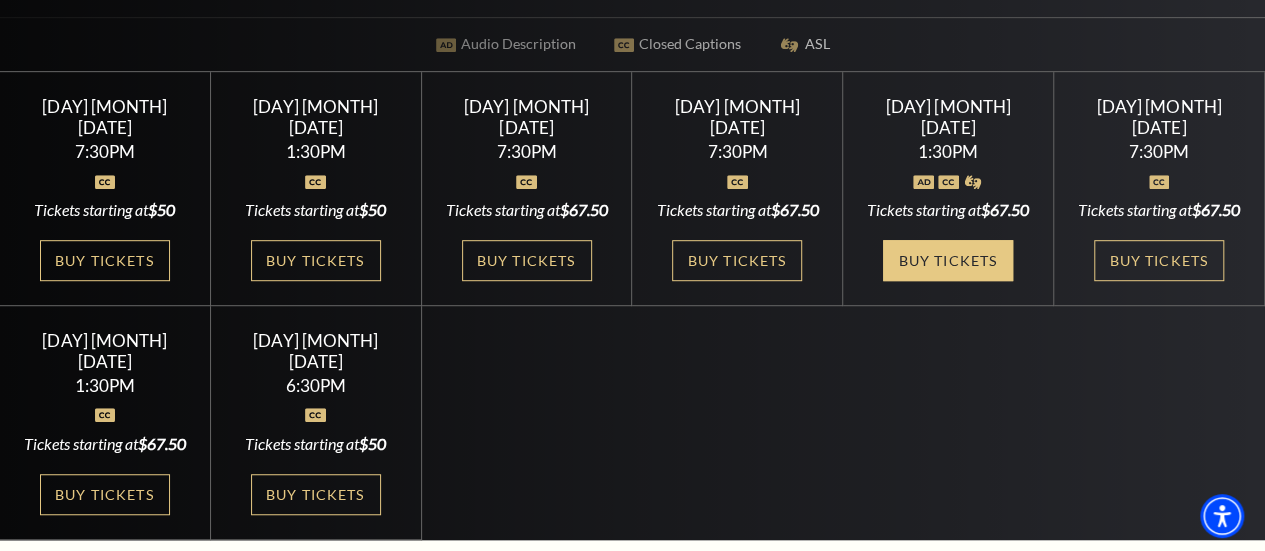 click on "Buy Tickets" at bounding box center (948, 260) 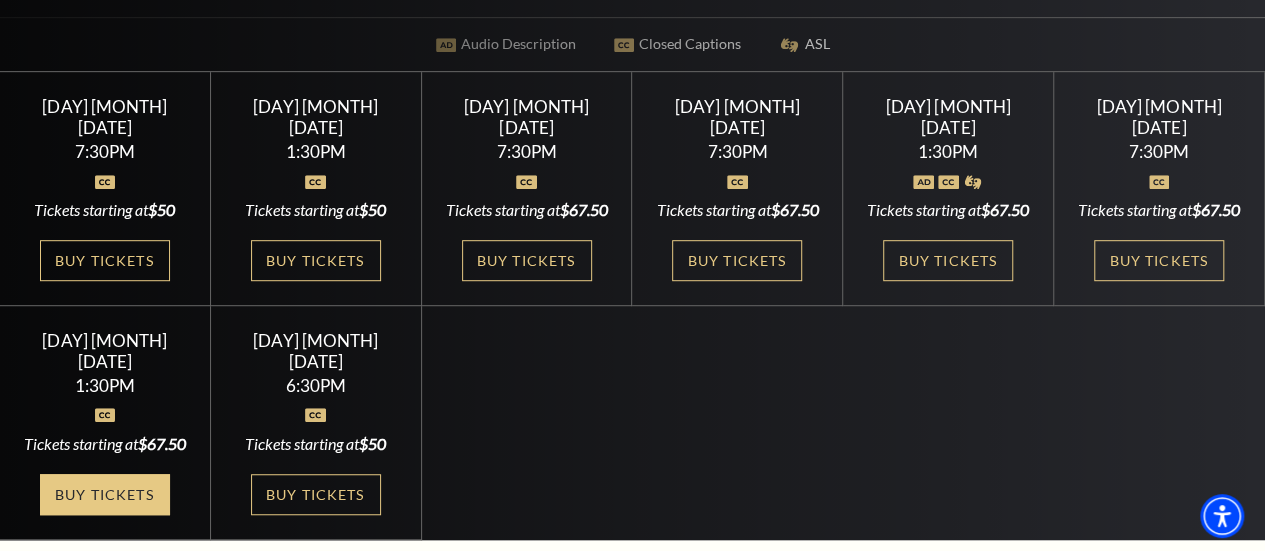 click on "Buy Tickets" at bounding box center (105, 494) 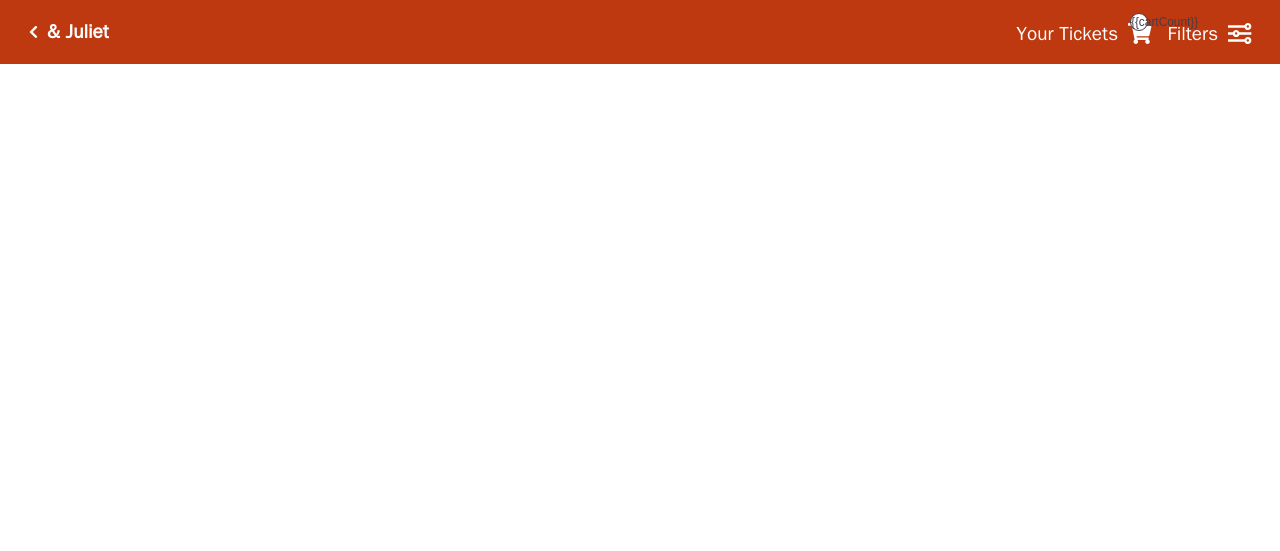 scroll, scrollTop: 0, scrollLeft: 0, axis: both 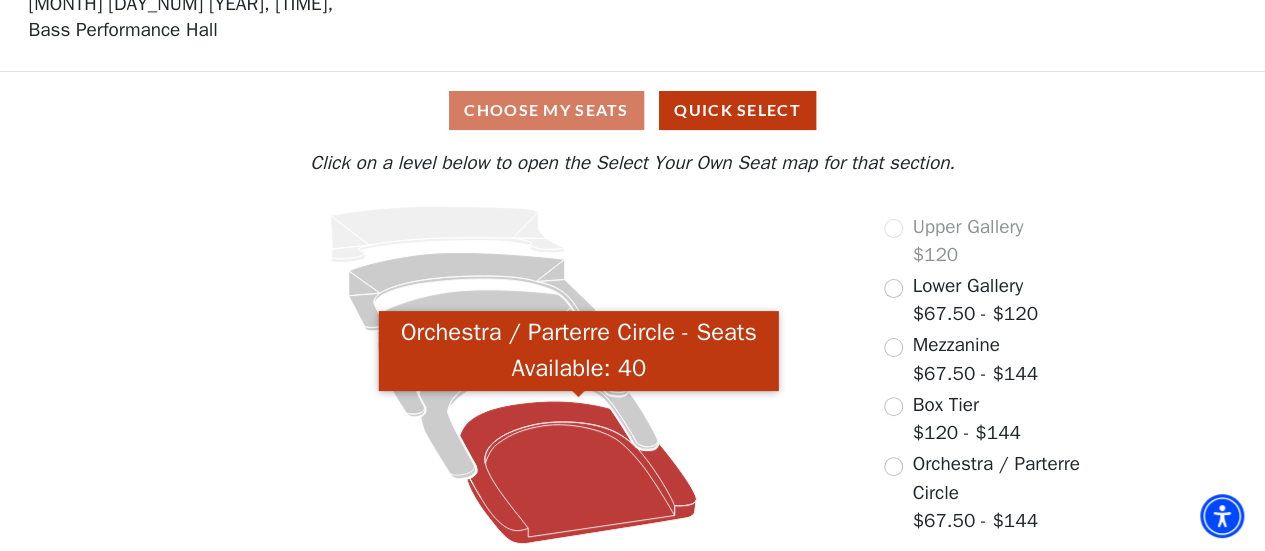 click 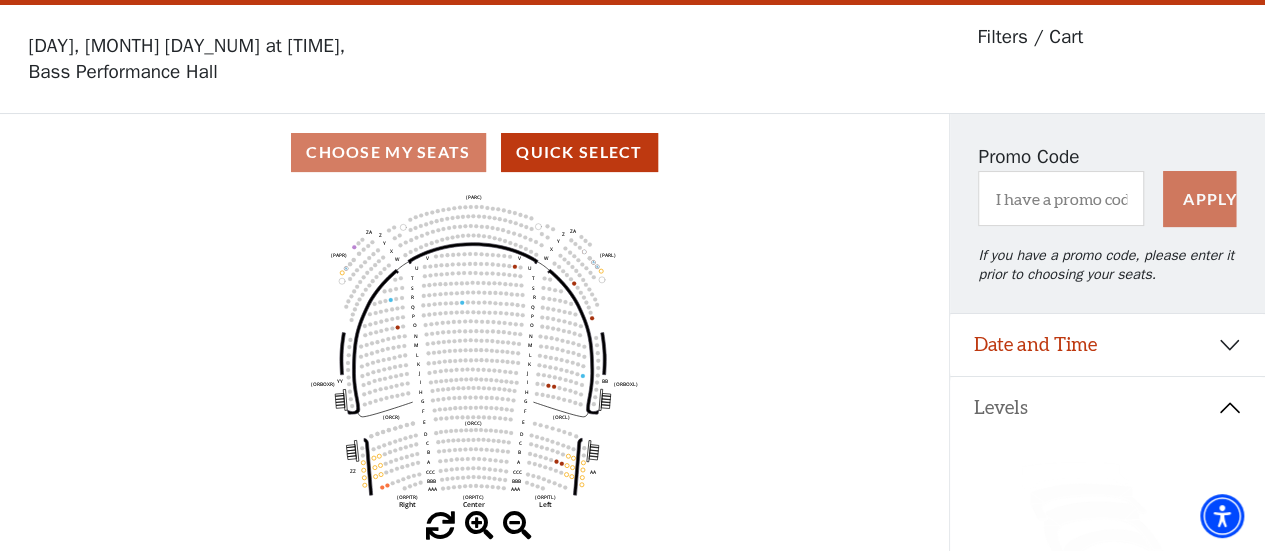scroll, scrollTop: 92, scrollLeft: 0, axis: vertical 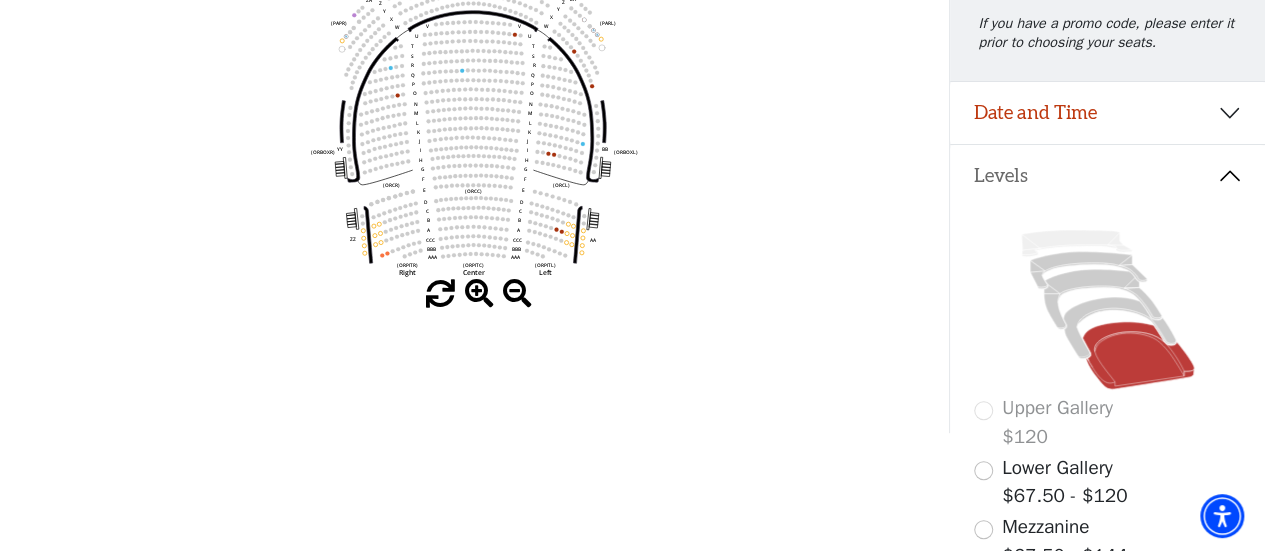 click 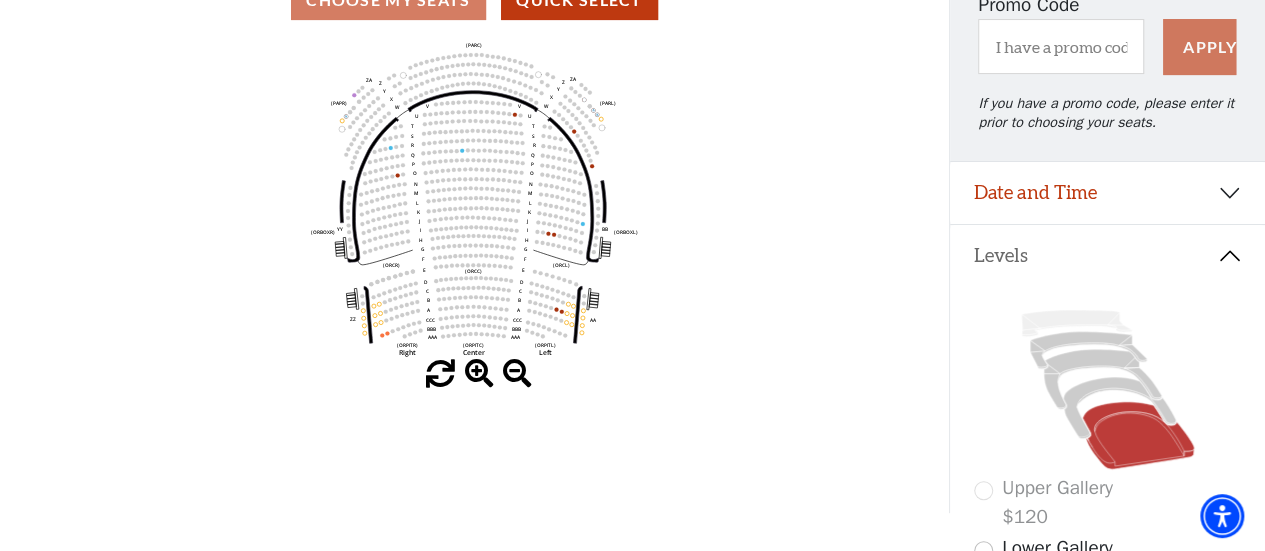 scroll, scrollTop: 172, scrollLeft: 0, axis: vertical 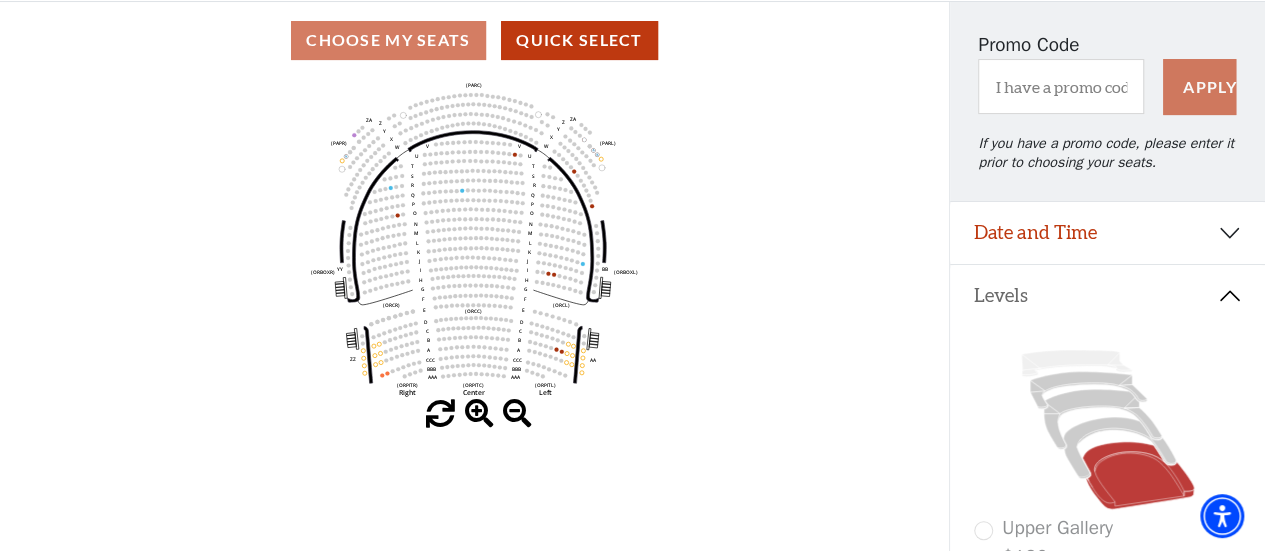 click at bounding box center (479, 414) 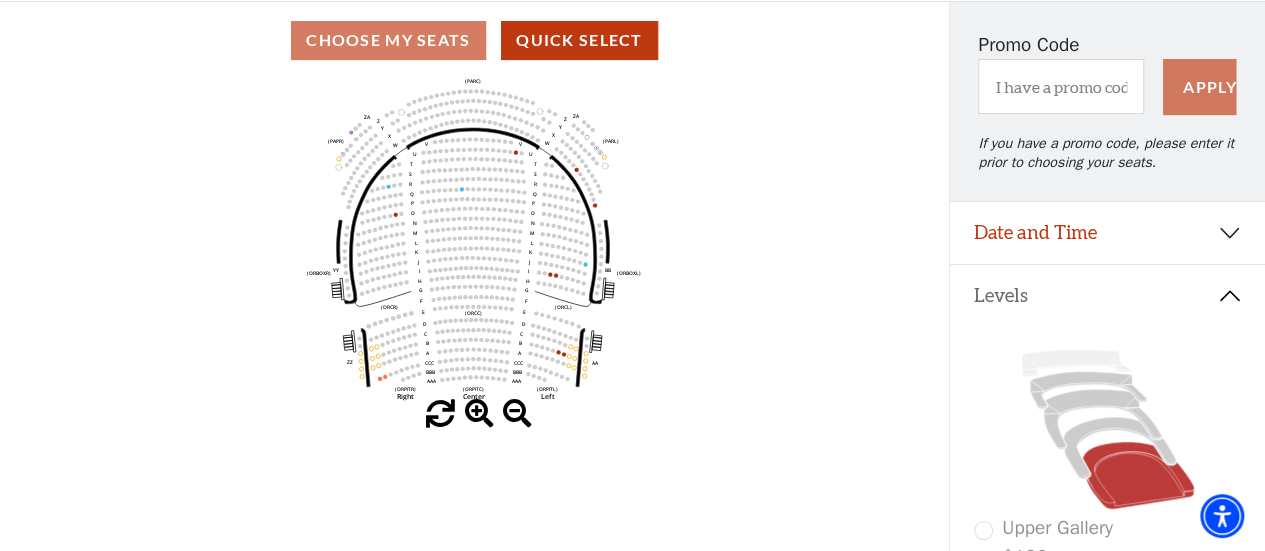 click at bounding box center (479, 414) 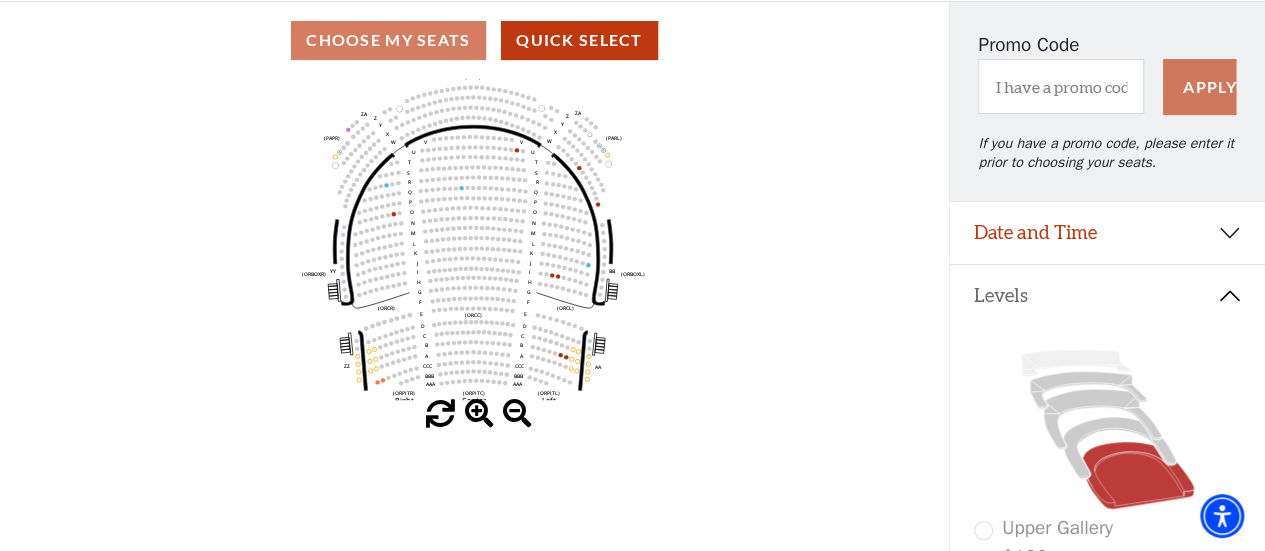 click at bounding box center (479, 414) 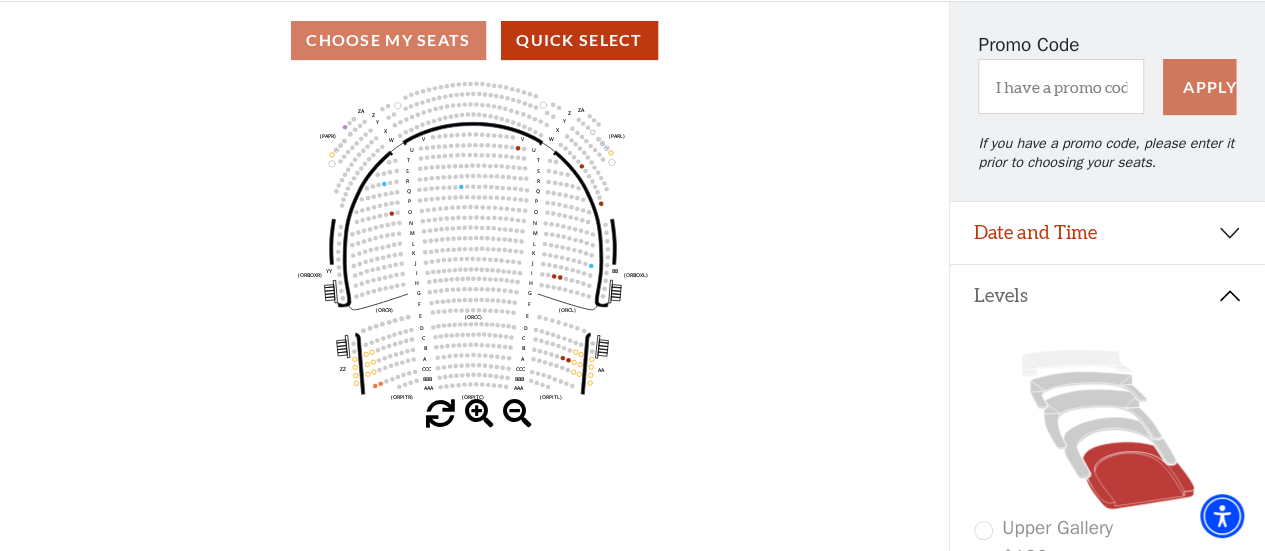 click at bounding box center (479, 414) 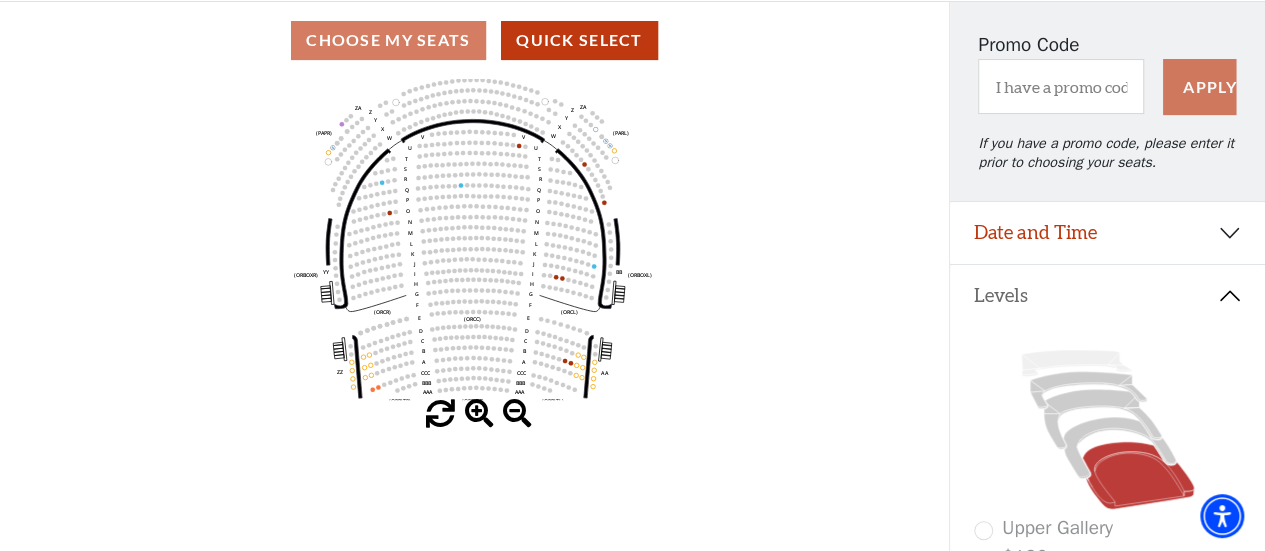 click at bounding box center (479, 414) 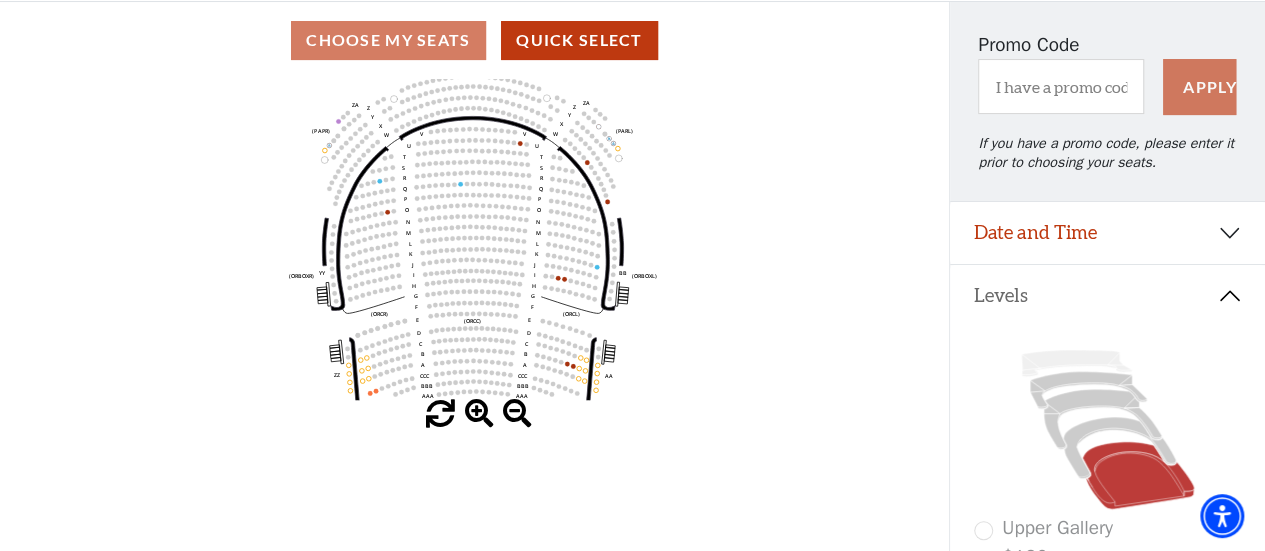 click at bounding box center (479, 414) 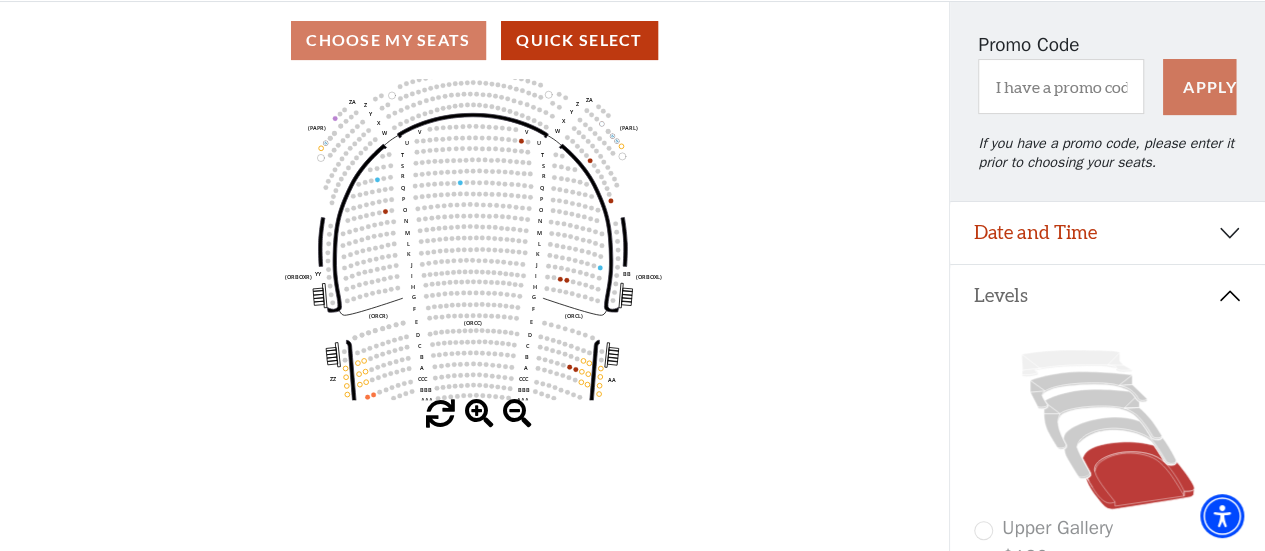 click at bounding box center [479, 414] 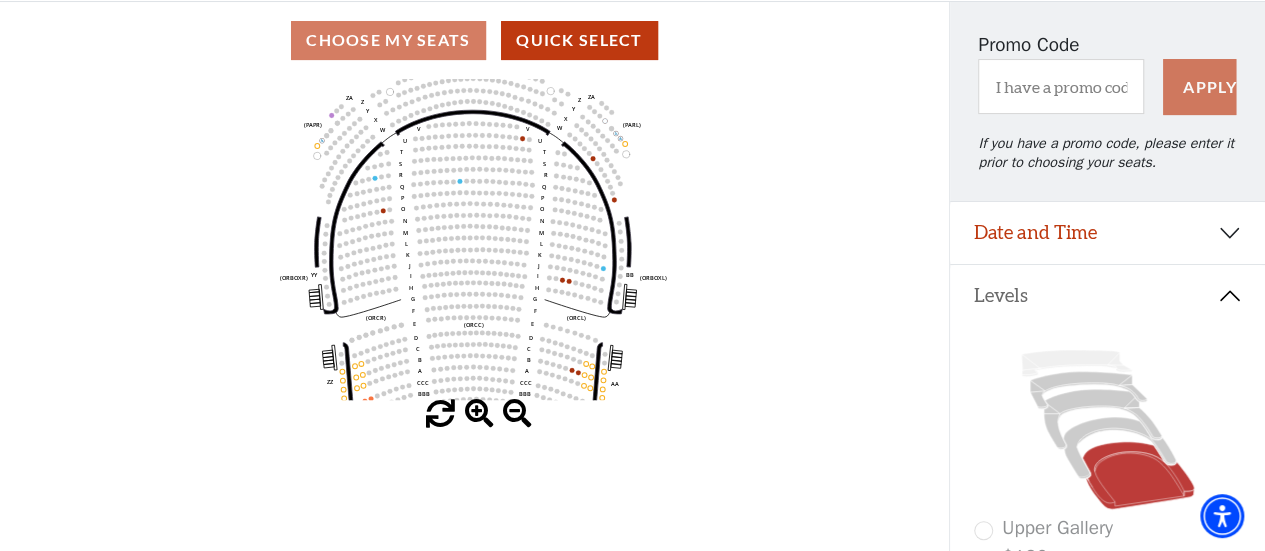 click at bounding box center (479, 414) 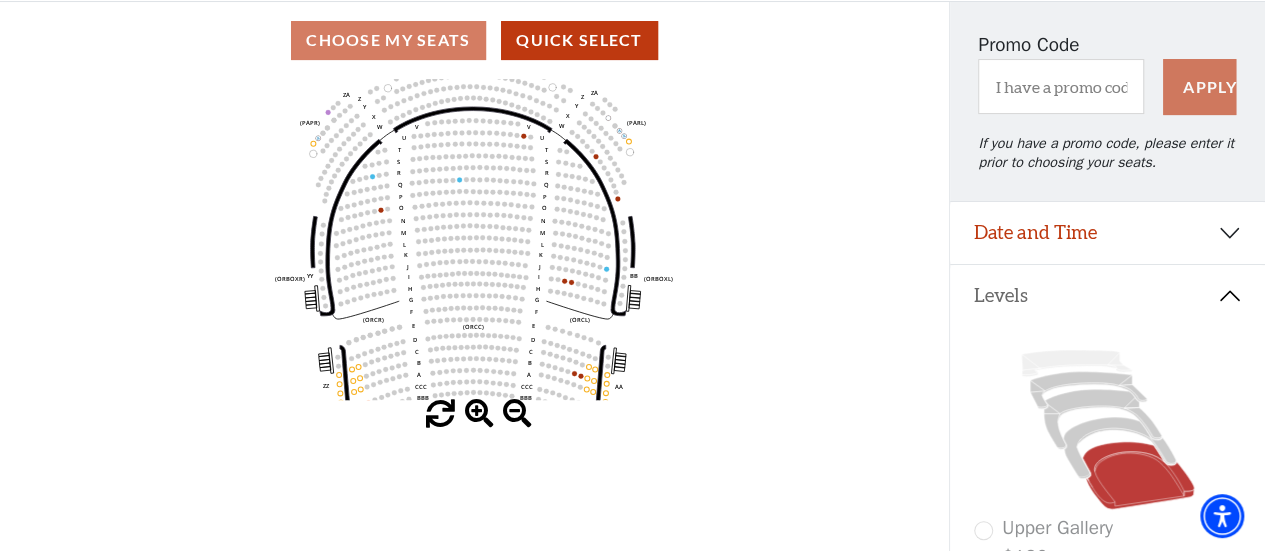 click at bounding box center [479, 414] 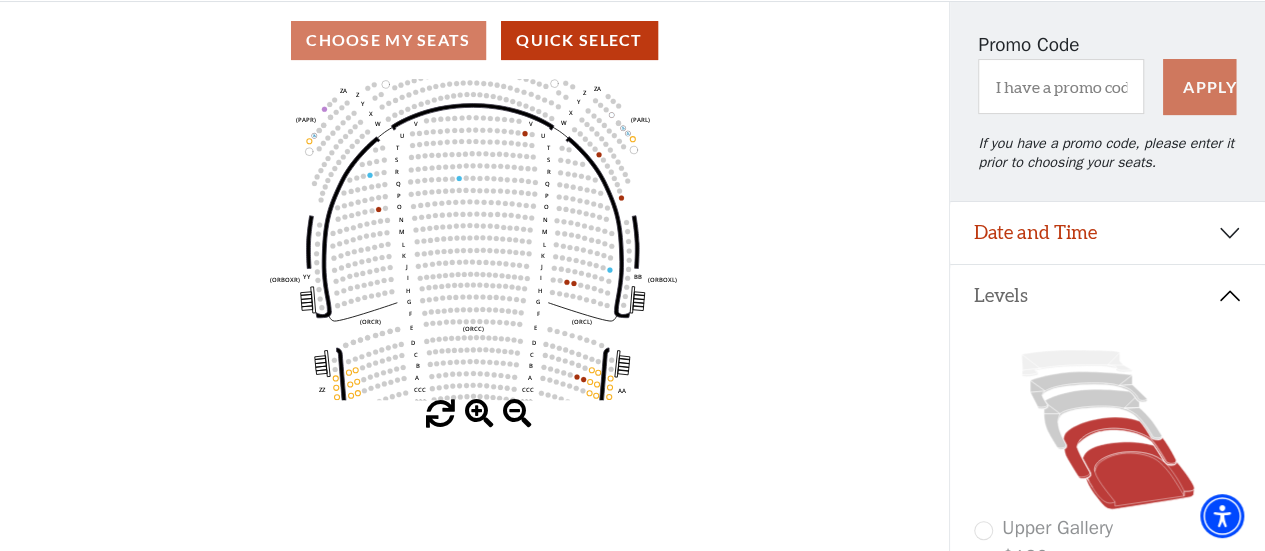 click 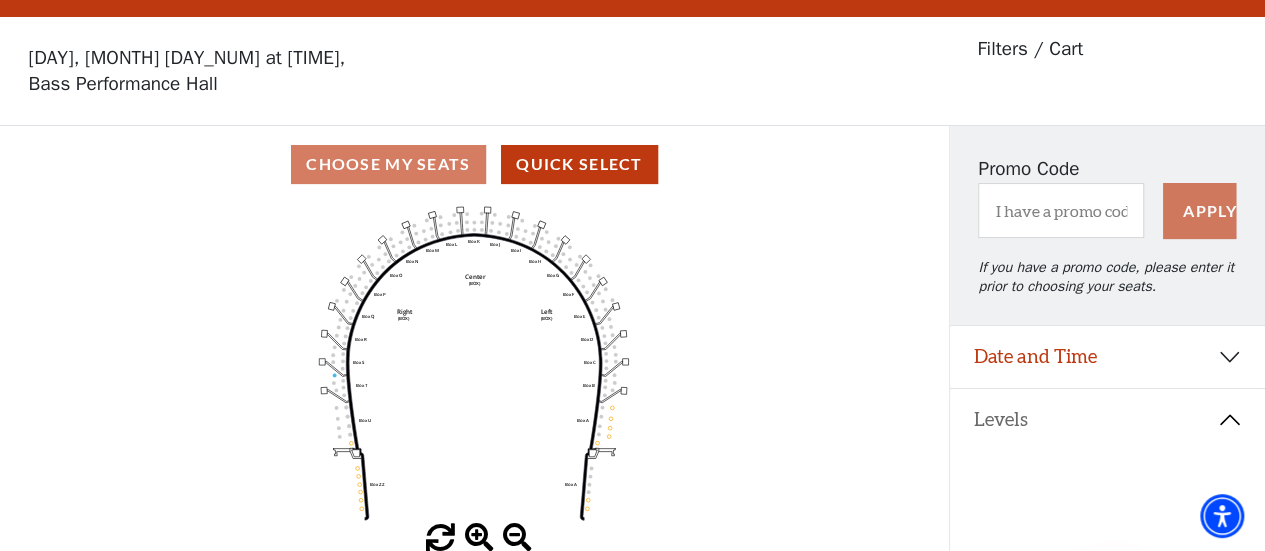scroll, scrollTop: 92, scrollLeft: 0, axis: vertical 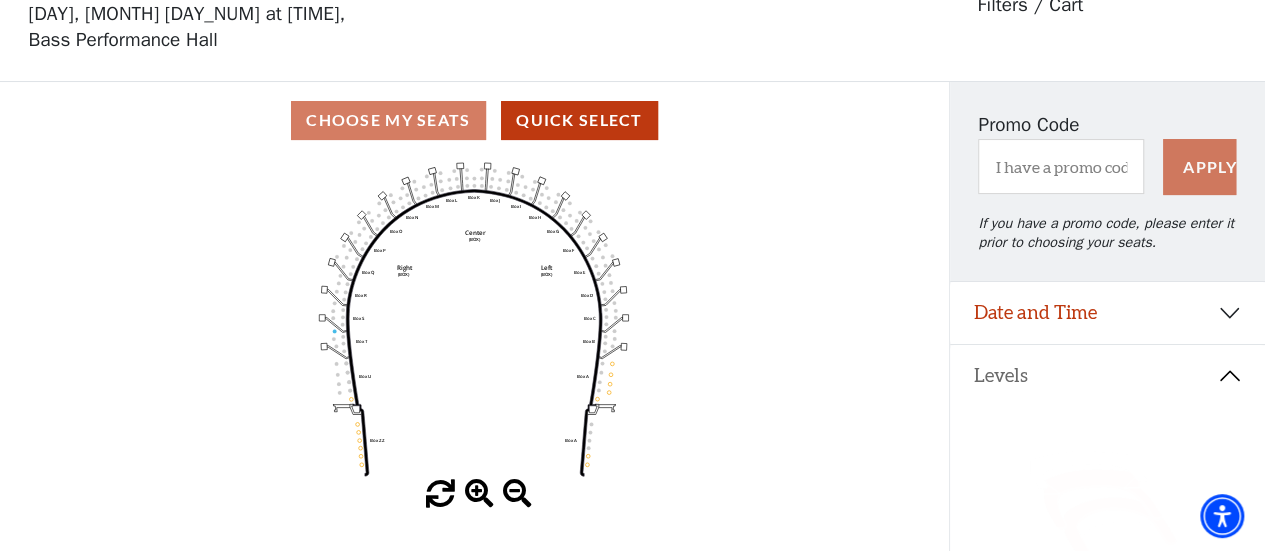 click 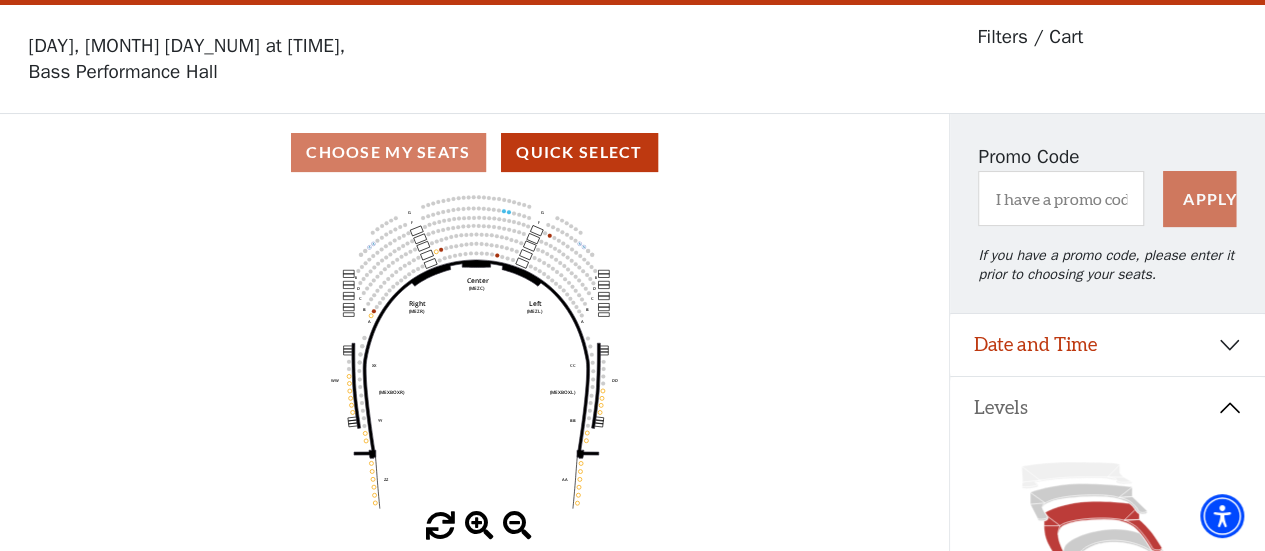 scroll, scrollTop: 92, scrollLeft: 0, axis: vertical 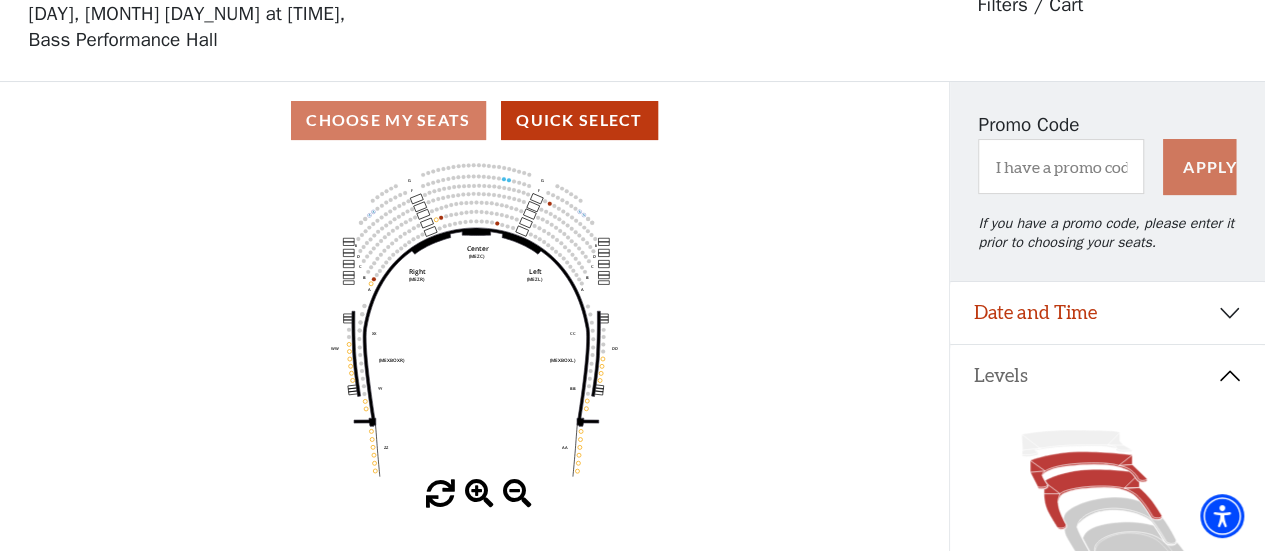 click 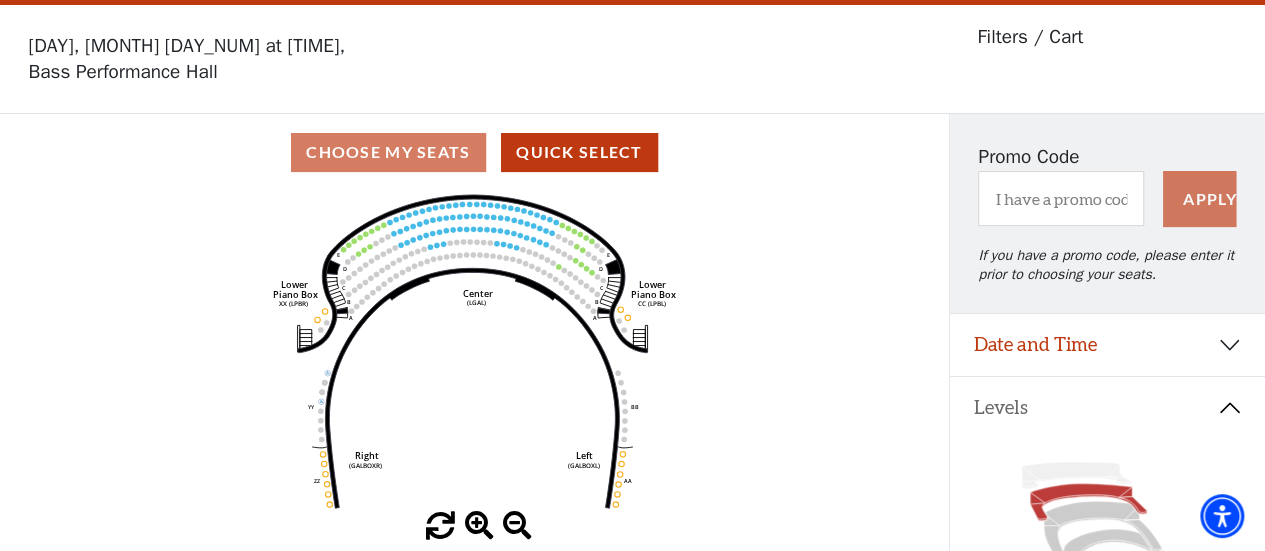 scroll, scrollTop: 92, scrollLeft: 0, axis: vertical 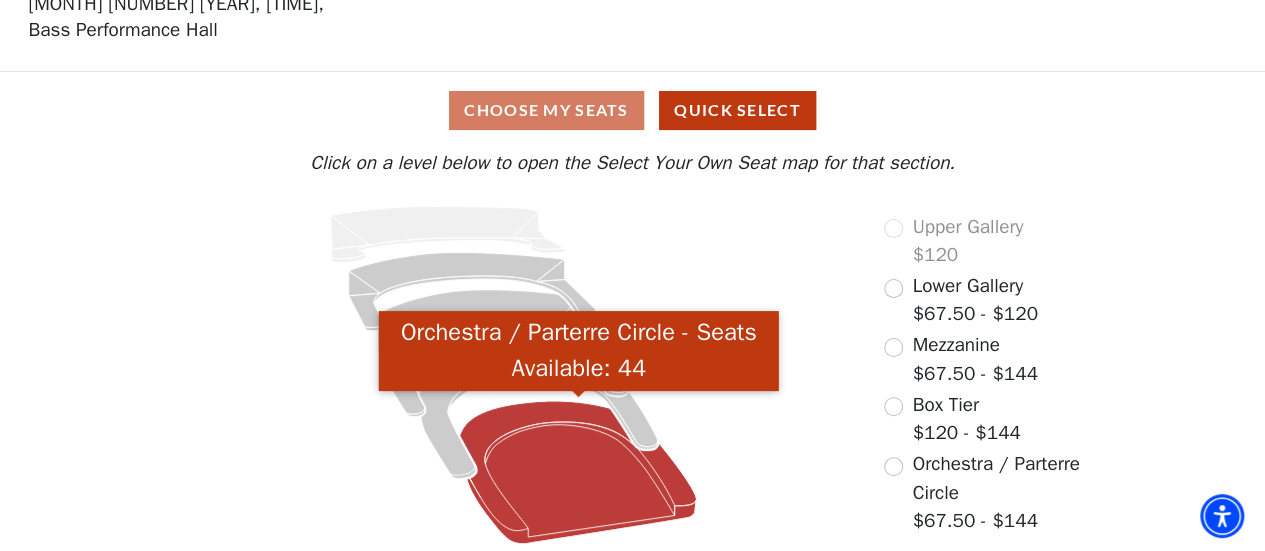click 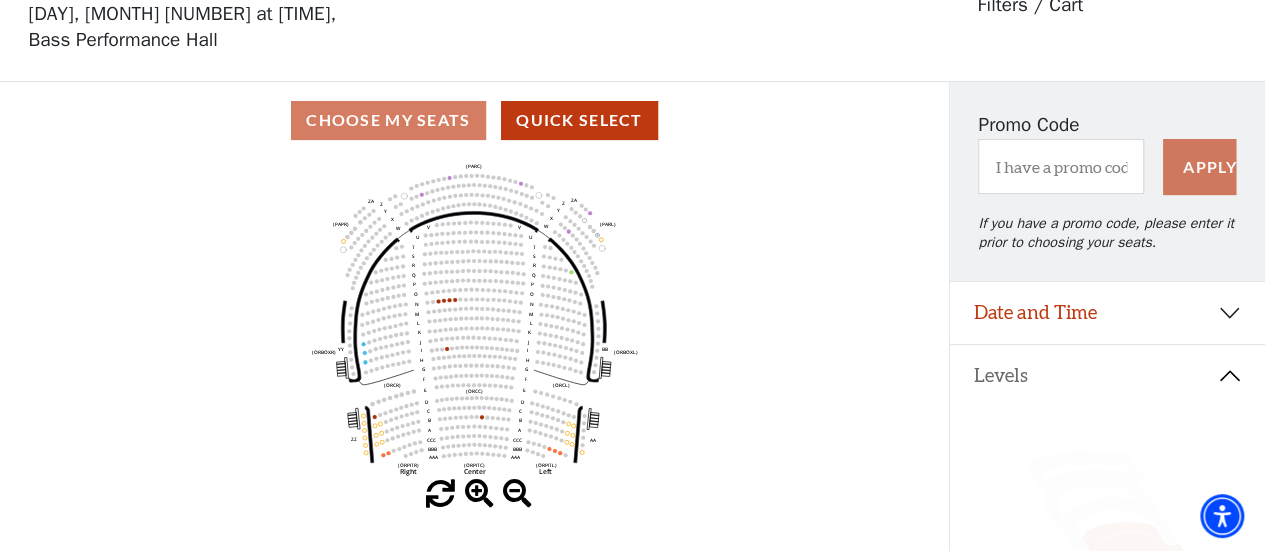 scroll, scrollTop: 92, scrollLeft: 0, axis: vertical 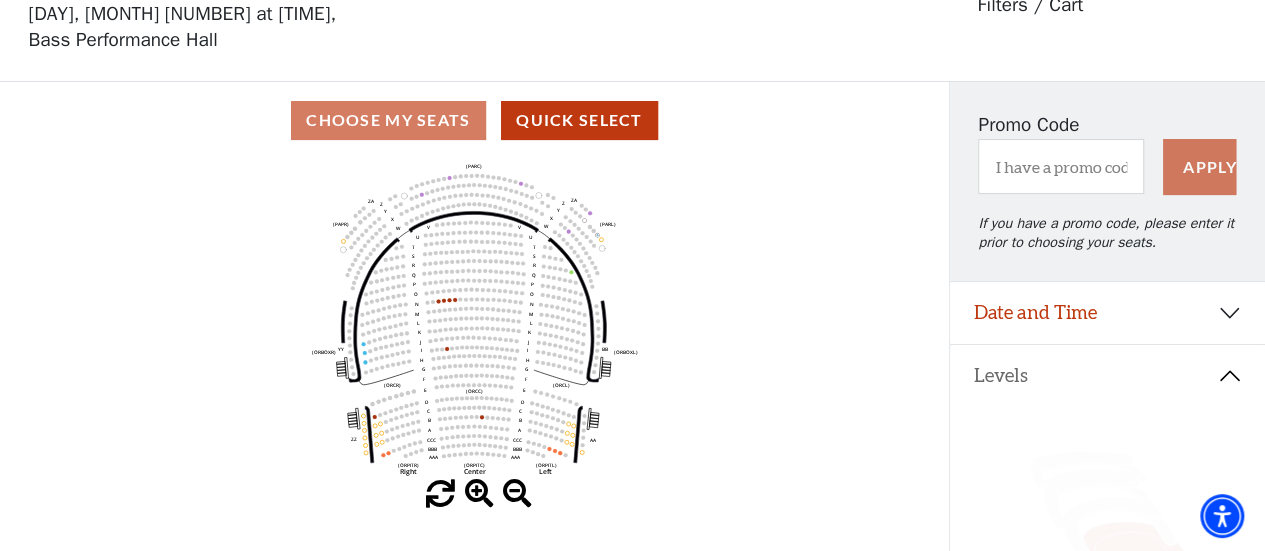 click at bounding box center (479, 494) 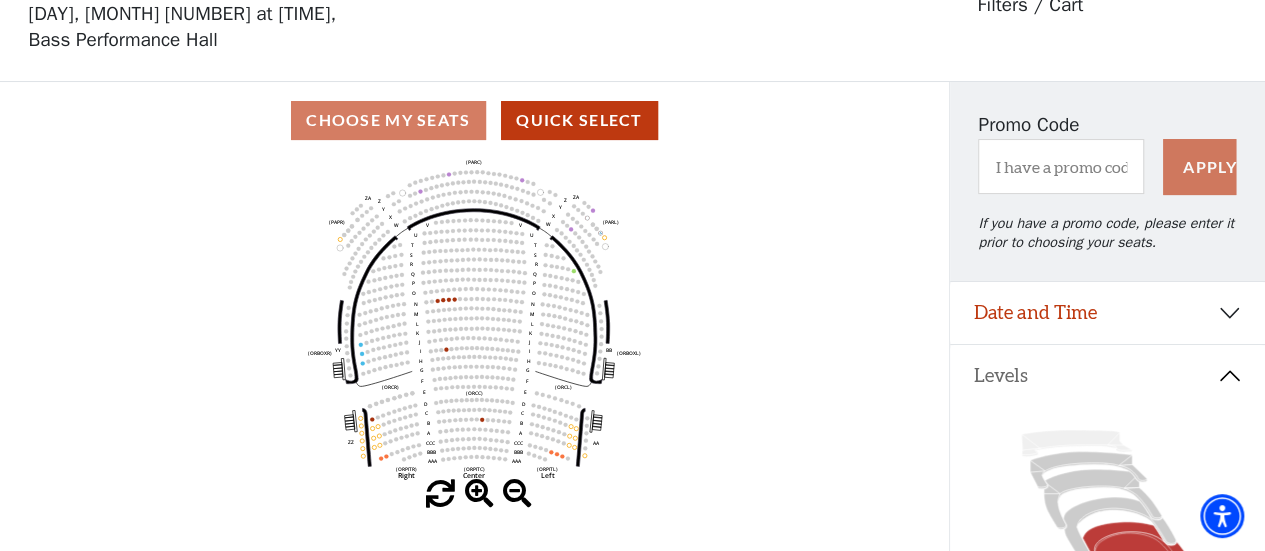 click at bounding box center [479, 494] 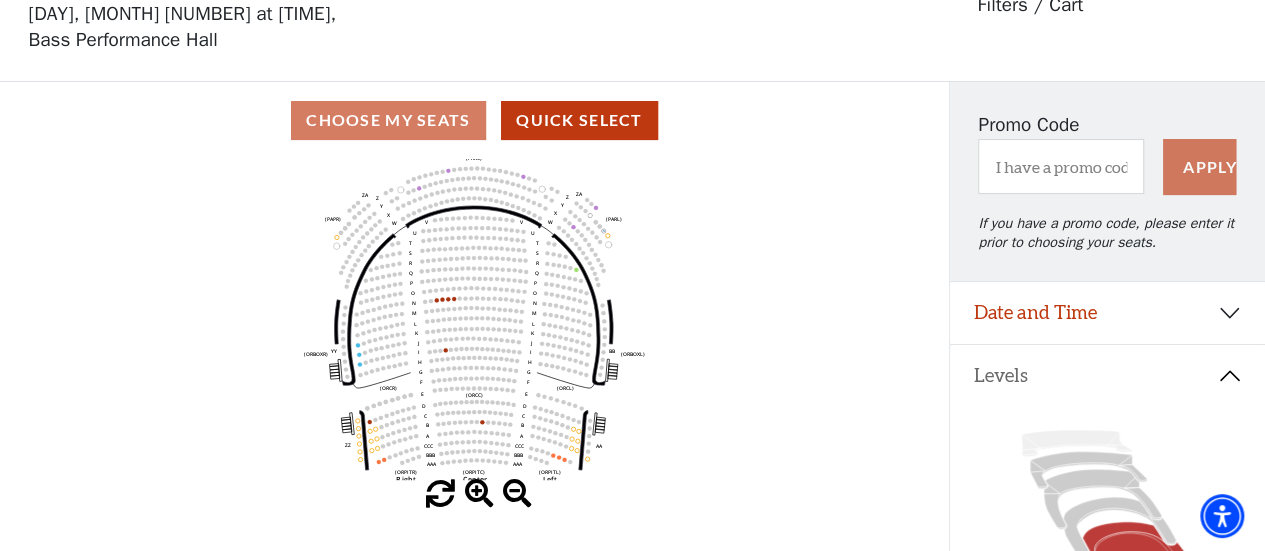 click at bounding box center (479, 494) 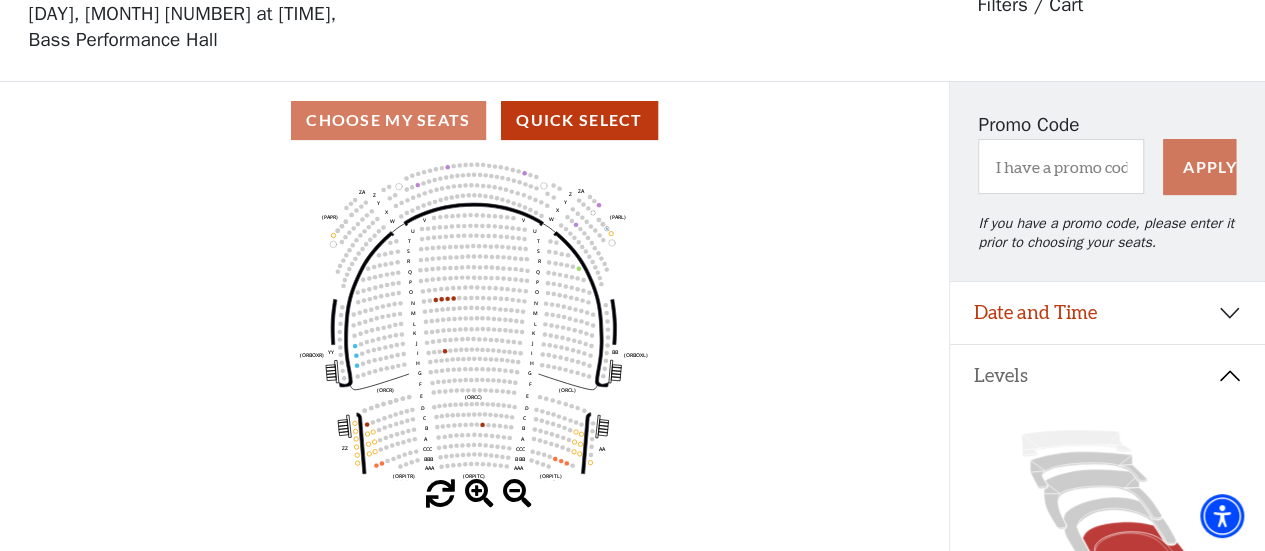 click at bounding box center (479, 494) 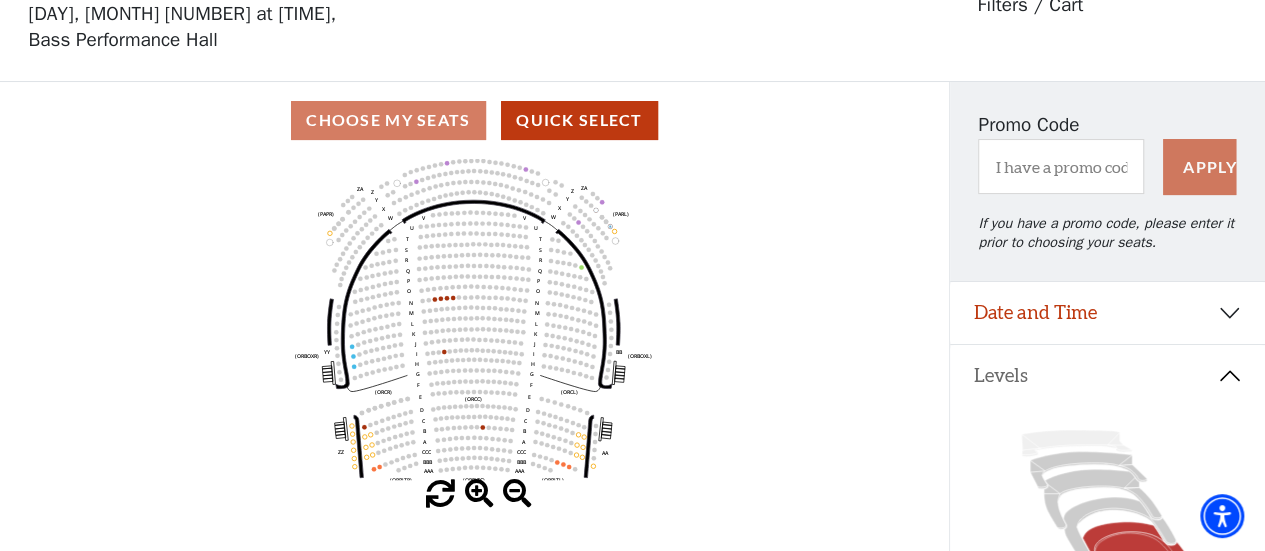 click at bounding box center [479, 494] 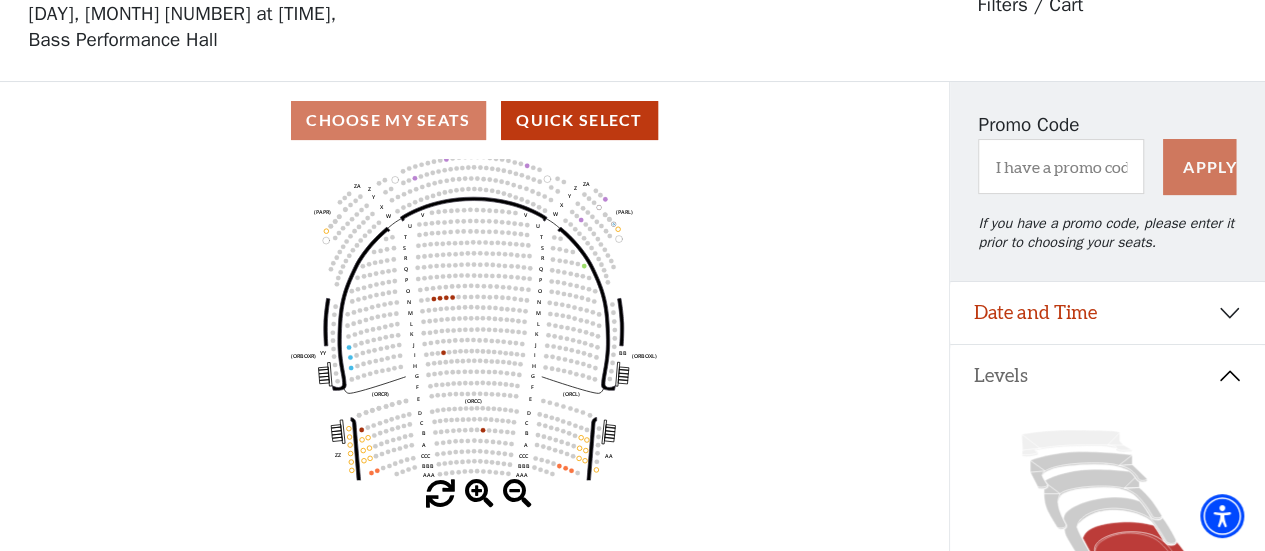 click at bounding box center (479, 494) 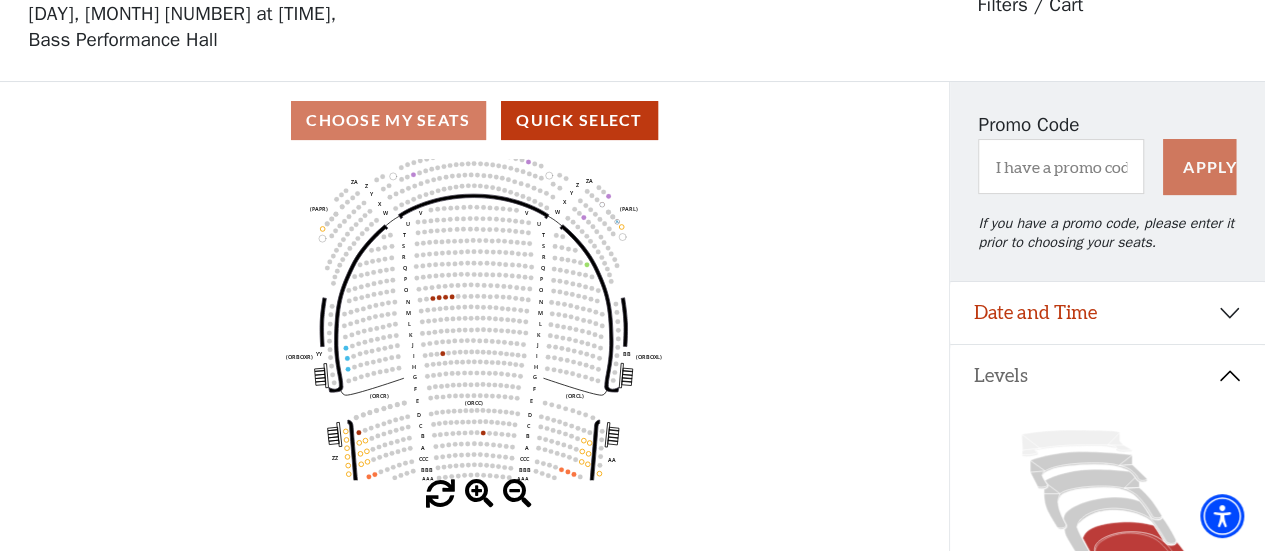 click at bounding box center [479, 494] 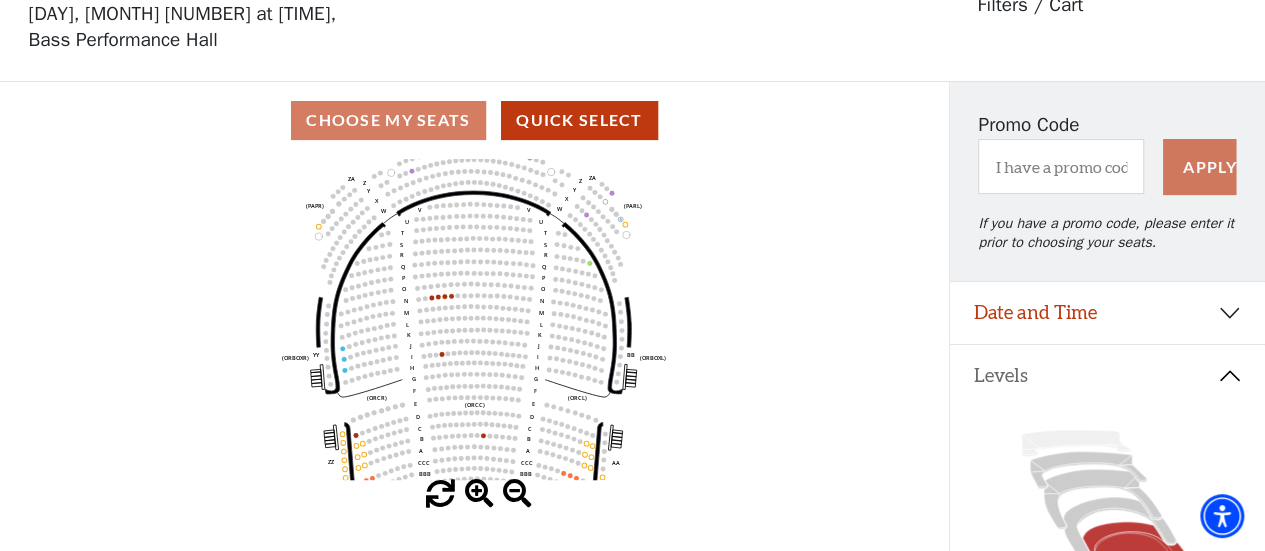 click at bounding box center [479, 494] 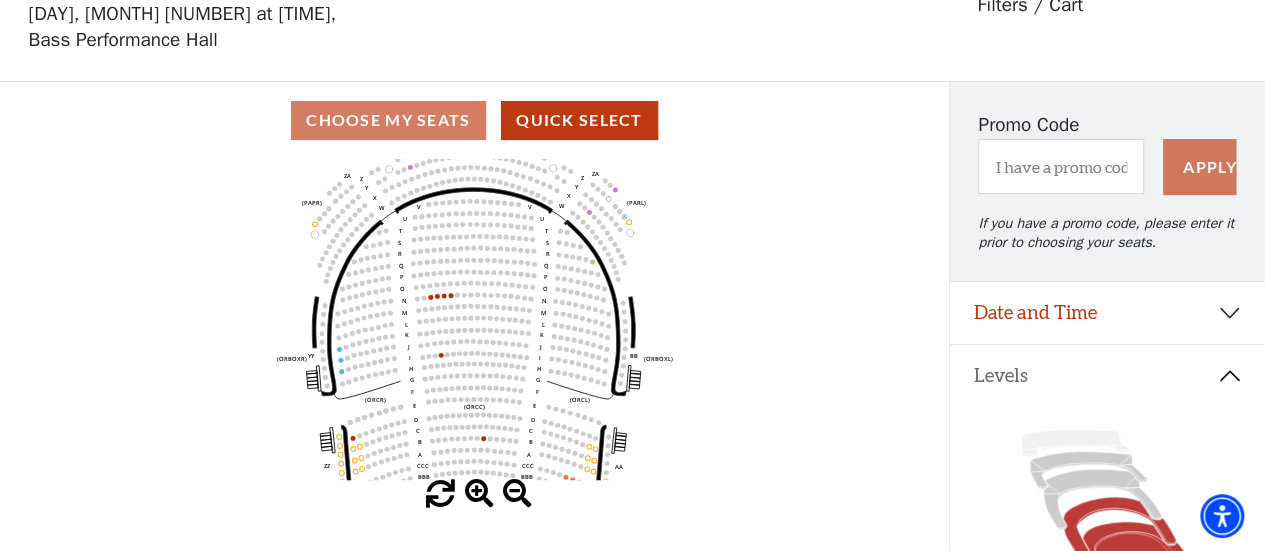 click 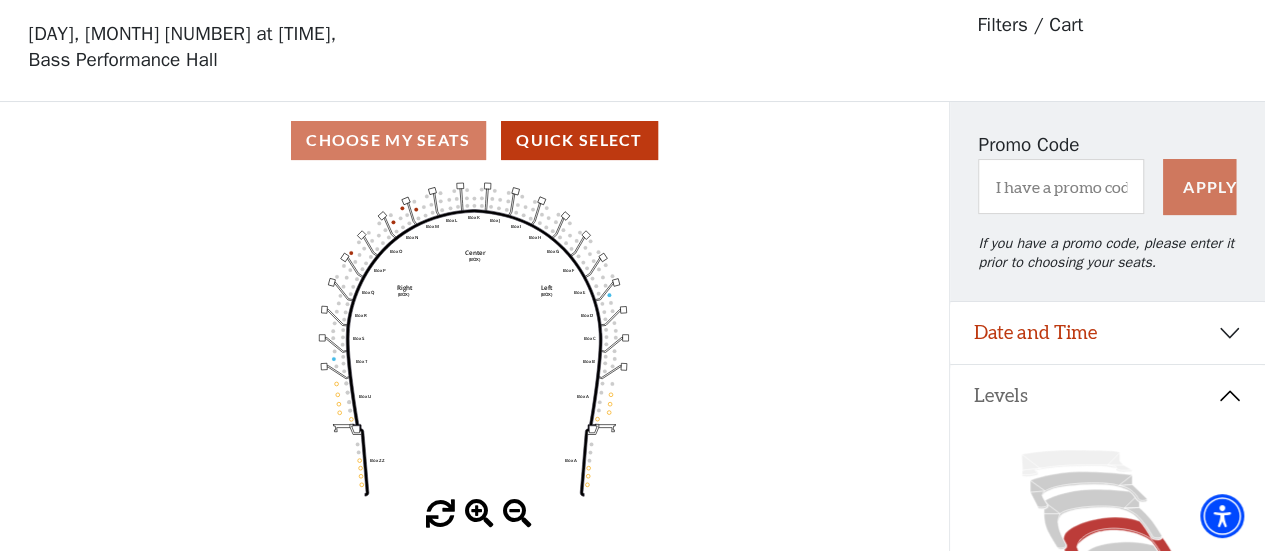scroll, scrollTop: 92, scrollLeft: 0, axis: vertical 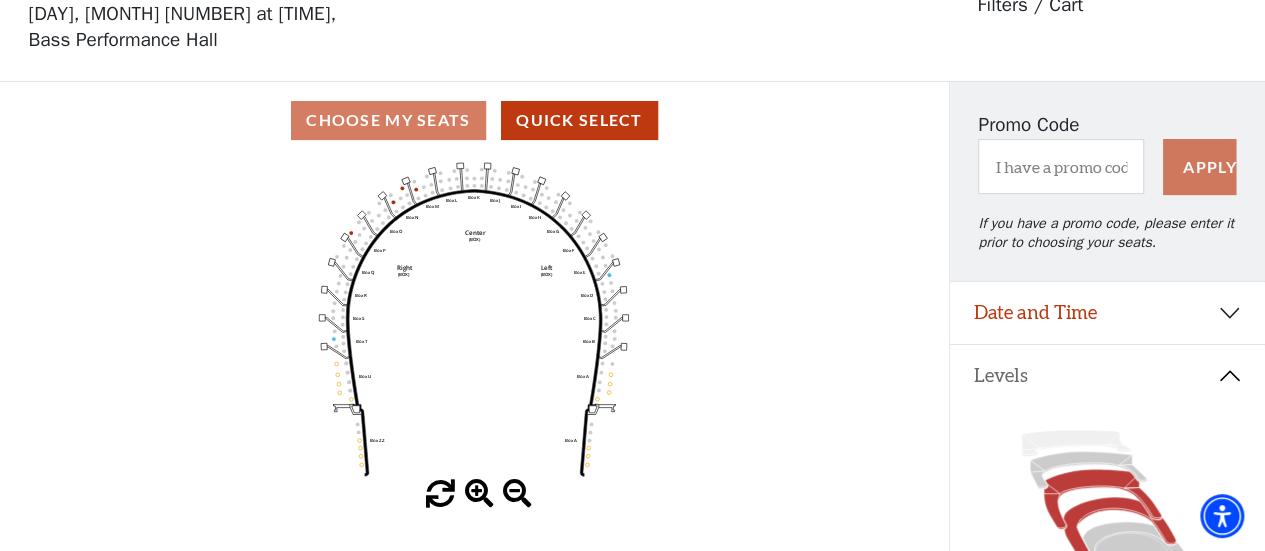 click 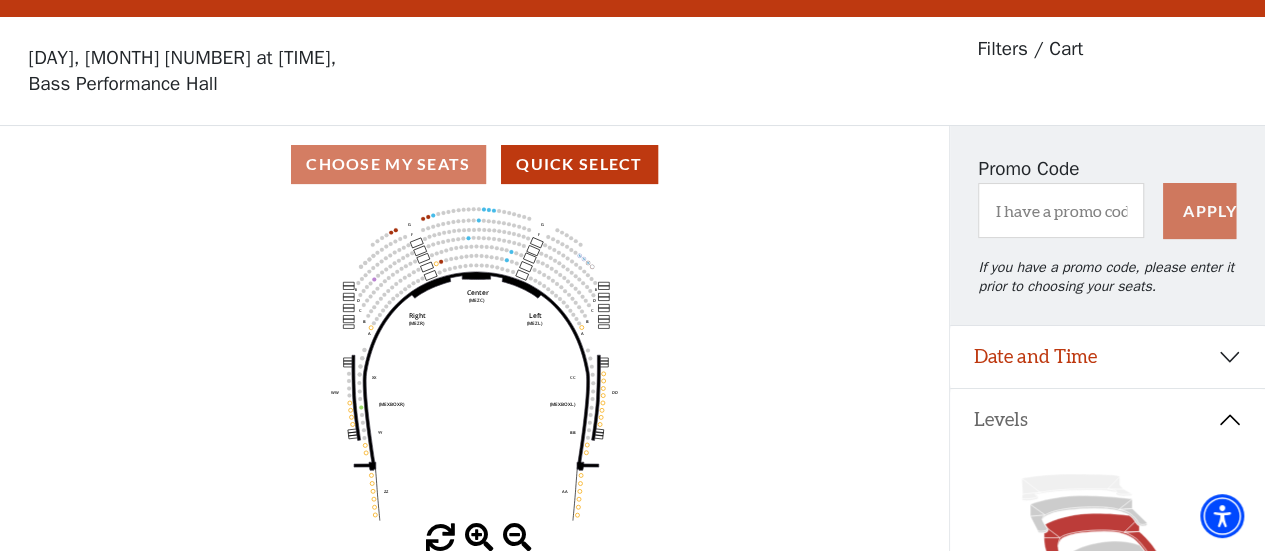 scroll, scrollTop: 92, scrollLeft: 0, axis: vertical 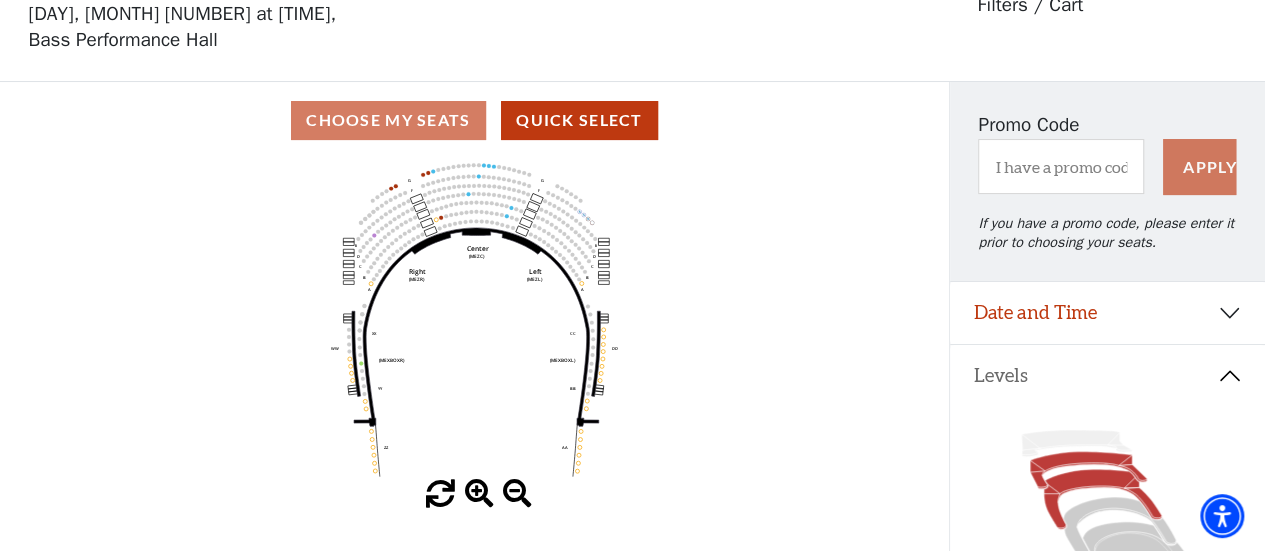 click 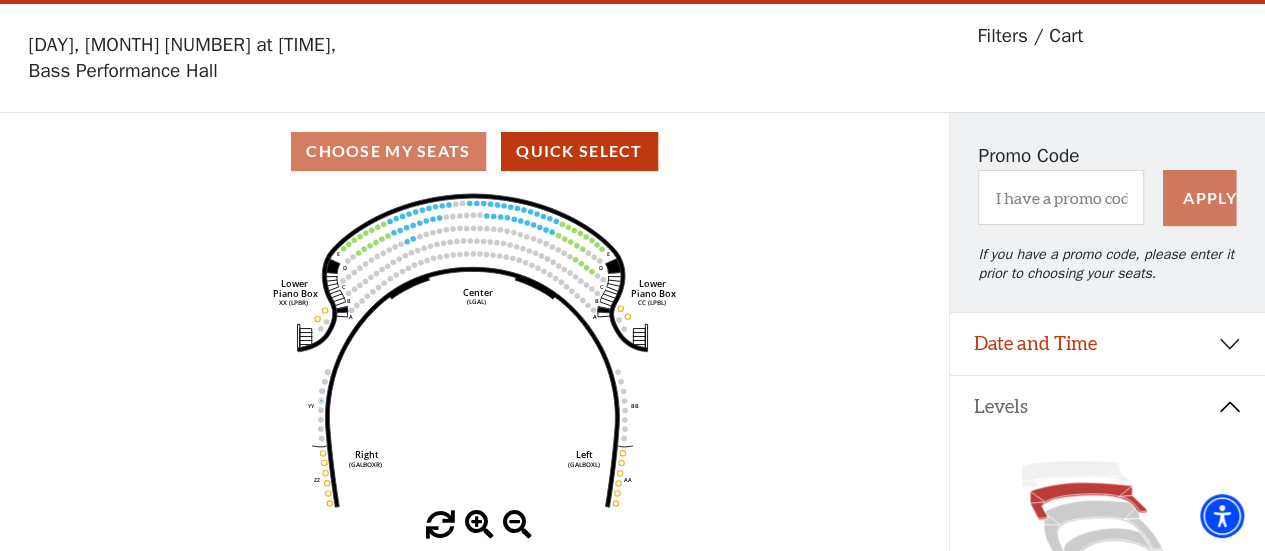 scroll, scrollTop: 92, scrollLeft: 0, axis: vertical 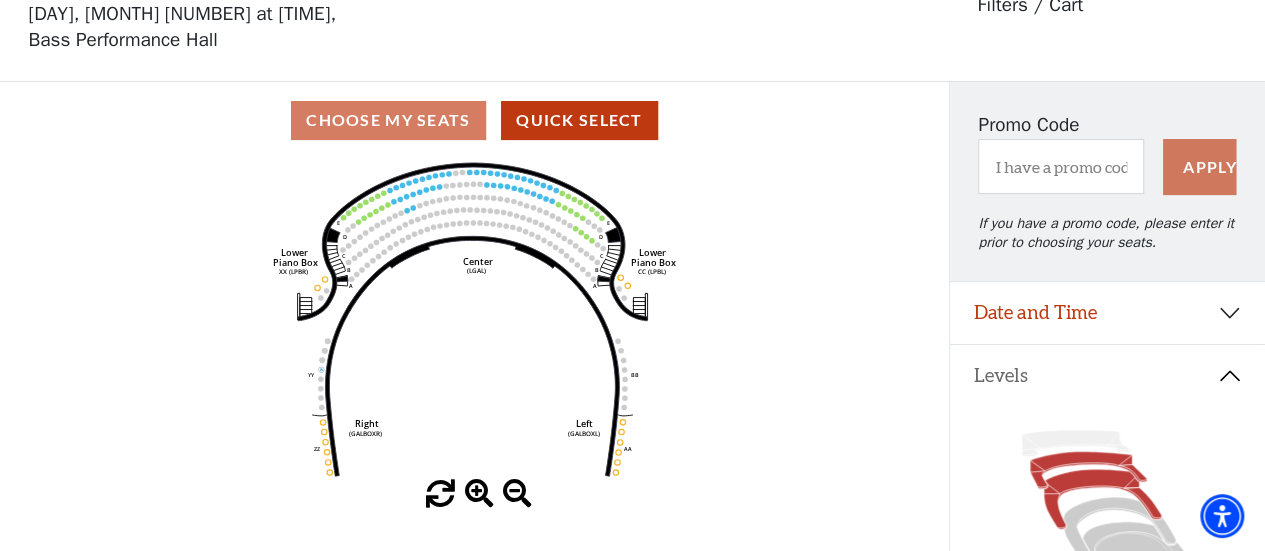 click 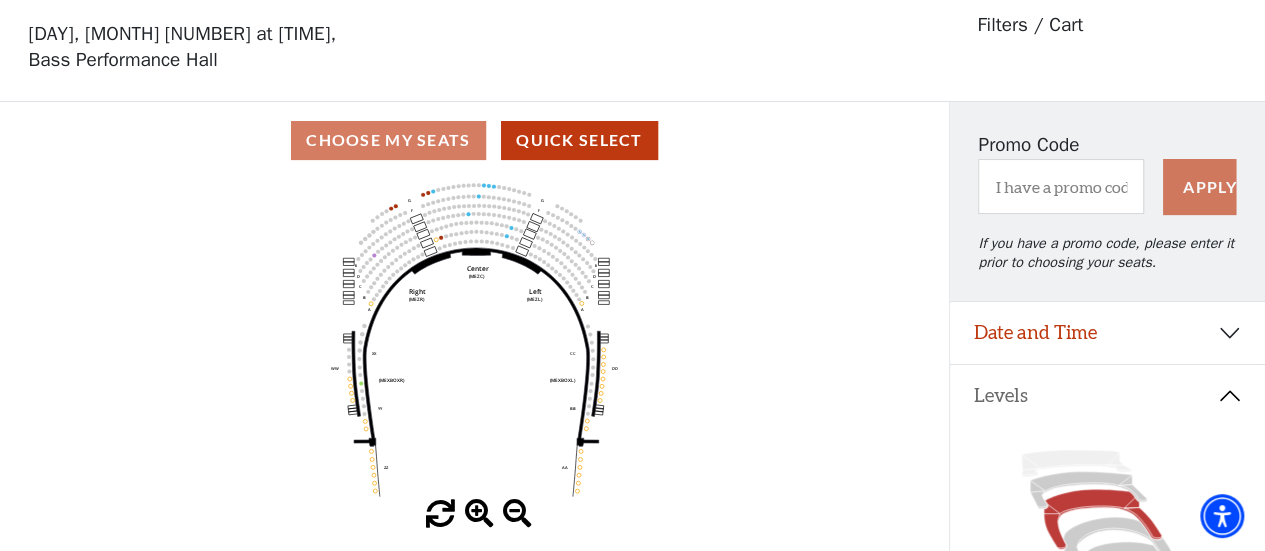 scroll, scrollTop: 92, scrollLeft: 0, axis: vertical 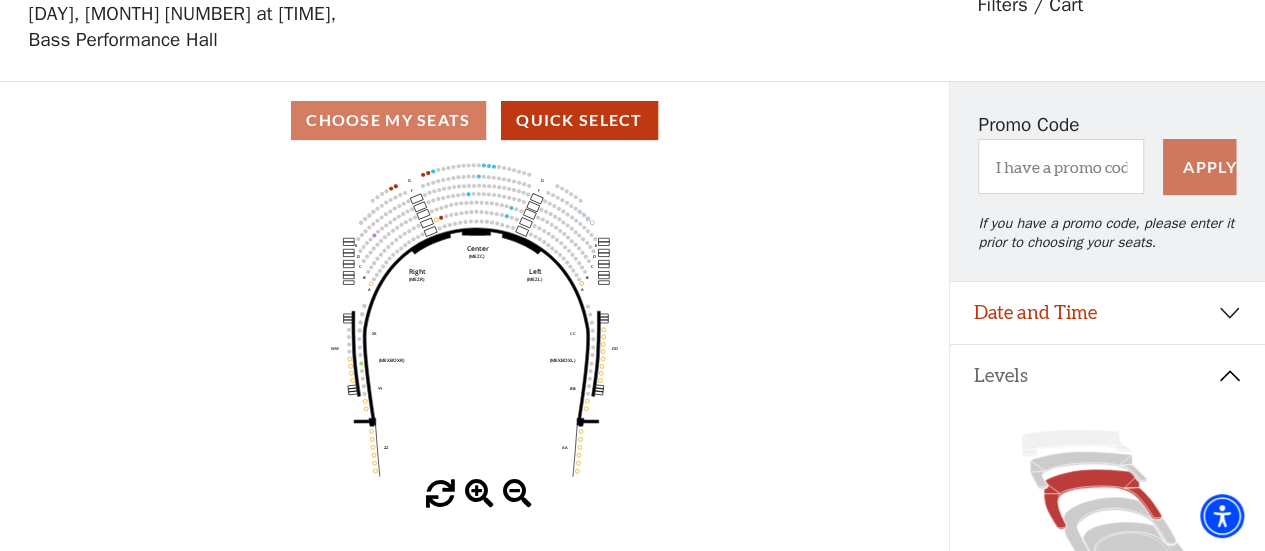 click at bounding box center (479, 494) 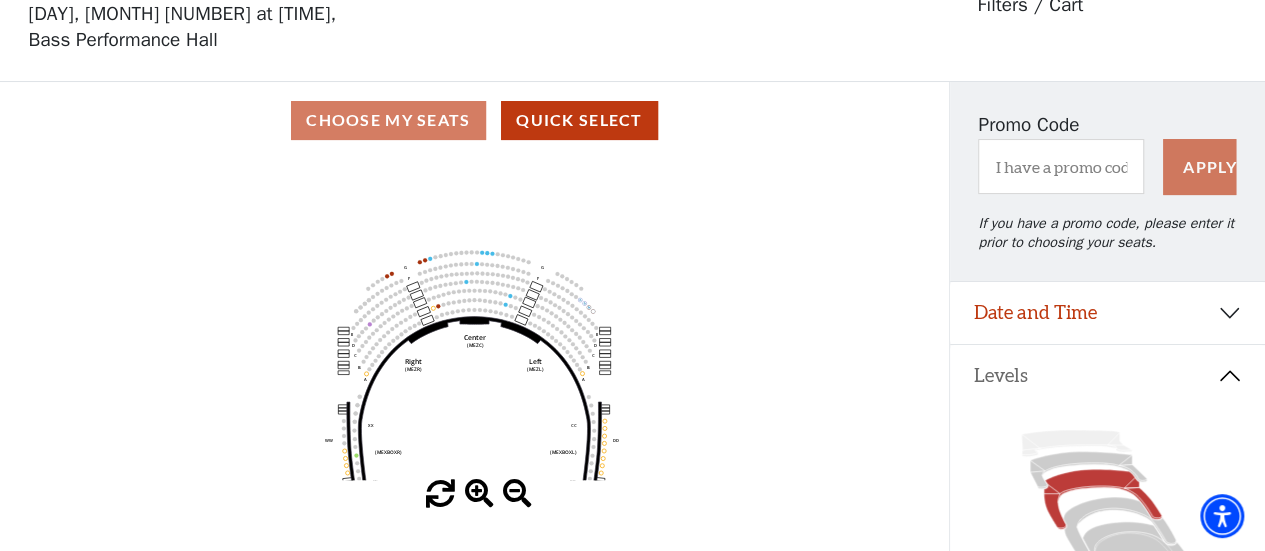 drag, startPoint x: 488, startPoint y: 326, endPoint x: 486, endPoint y: 432, distance: 106.01887 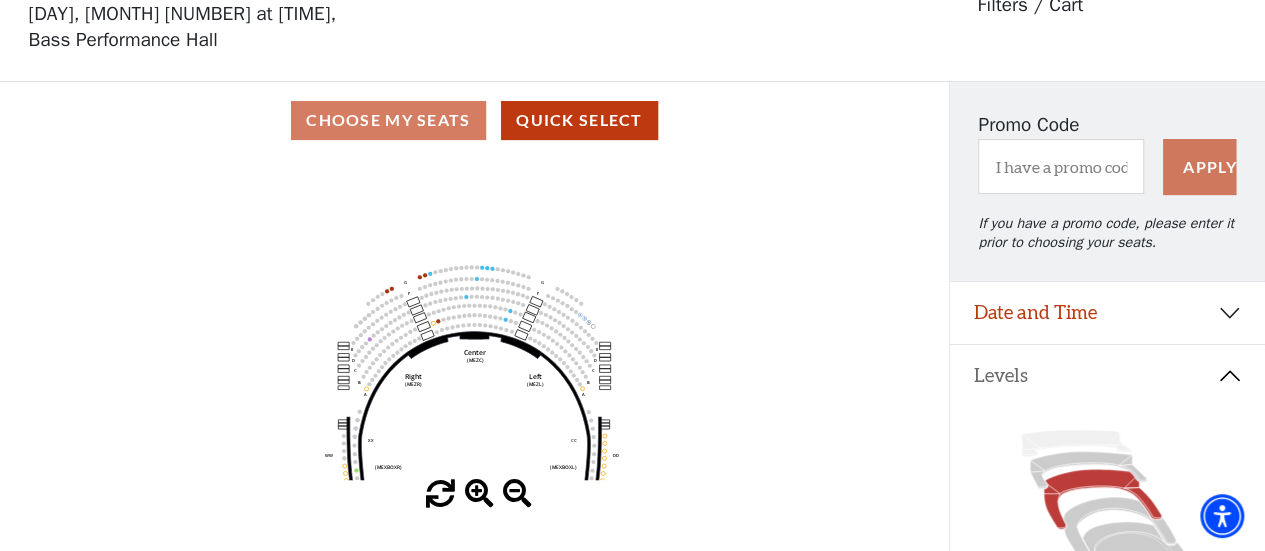 click at bounding box center (479, 494) 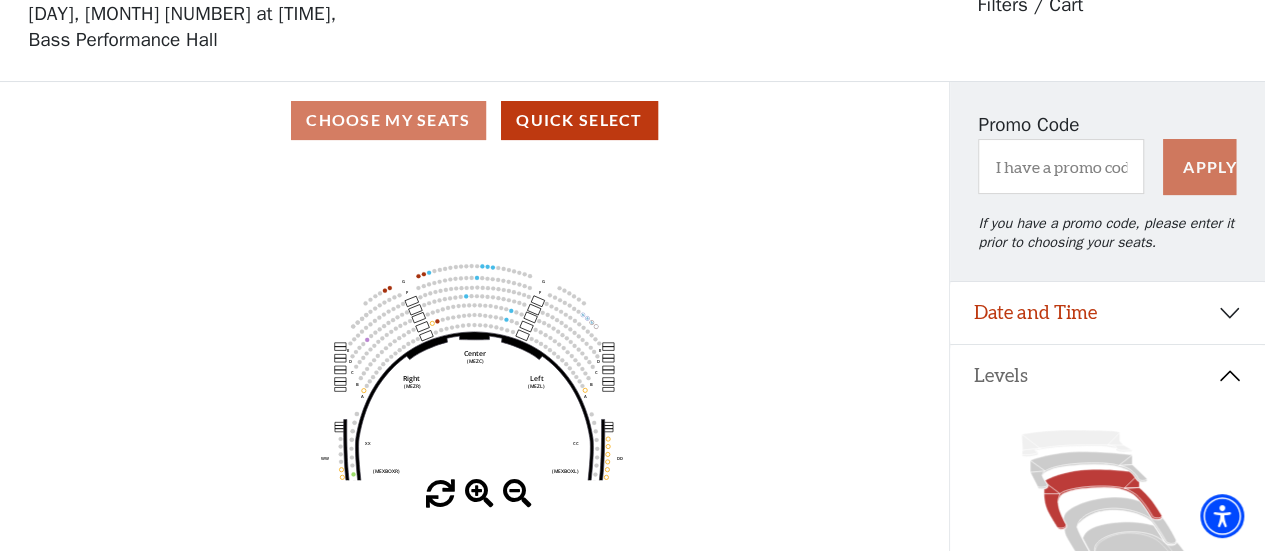 click at bounding box center (479, 494) 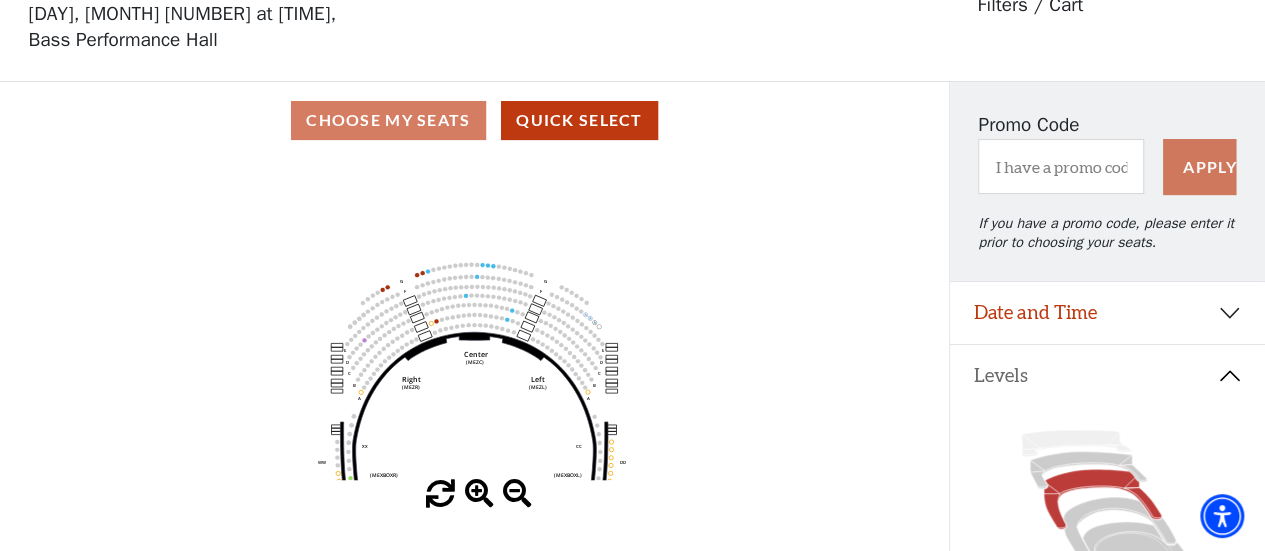 click at bounding box center (479, 494) 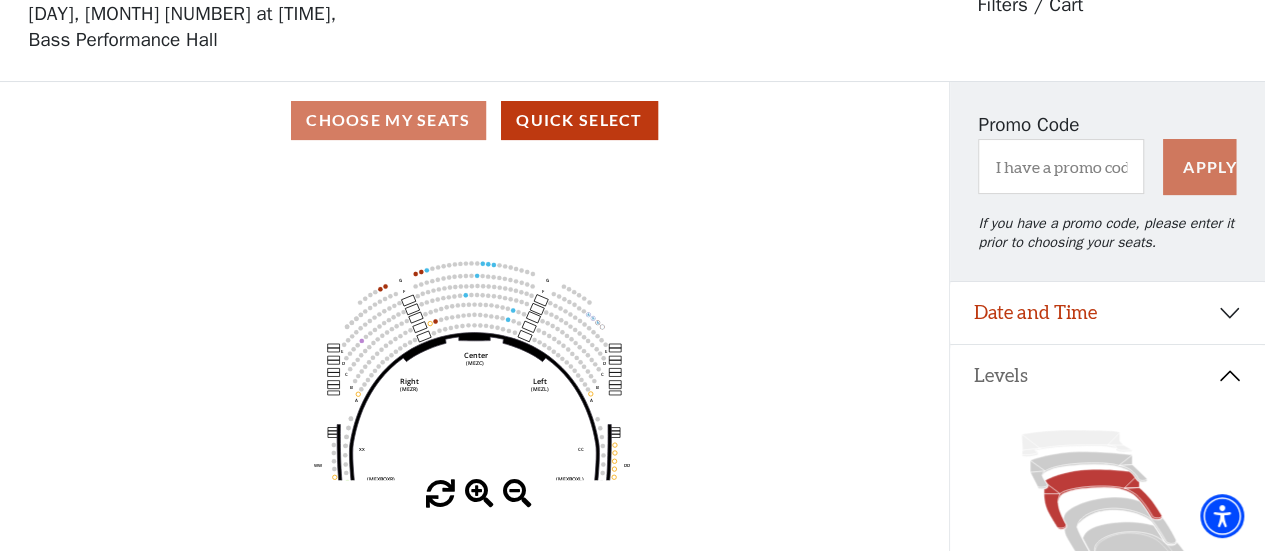 click at bounding box center (479, 494) 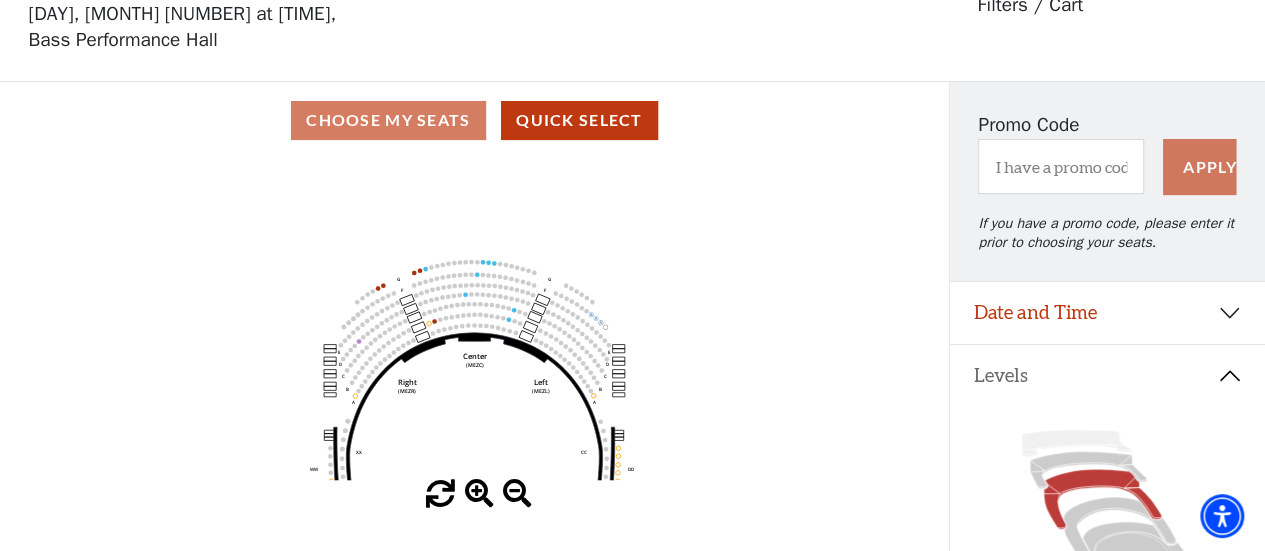 click at bounding box center (479, 494) 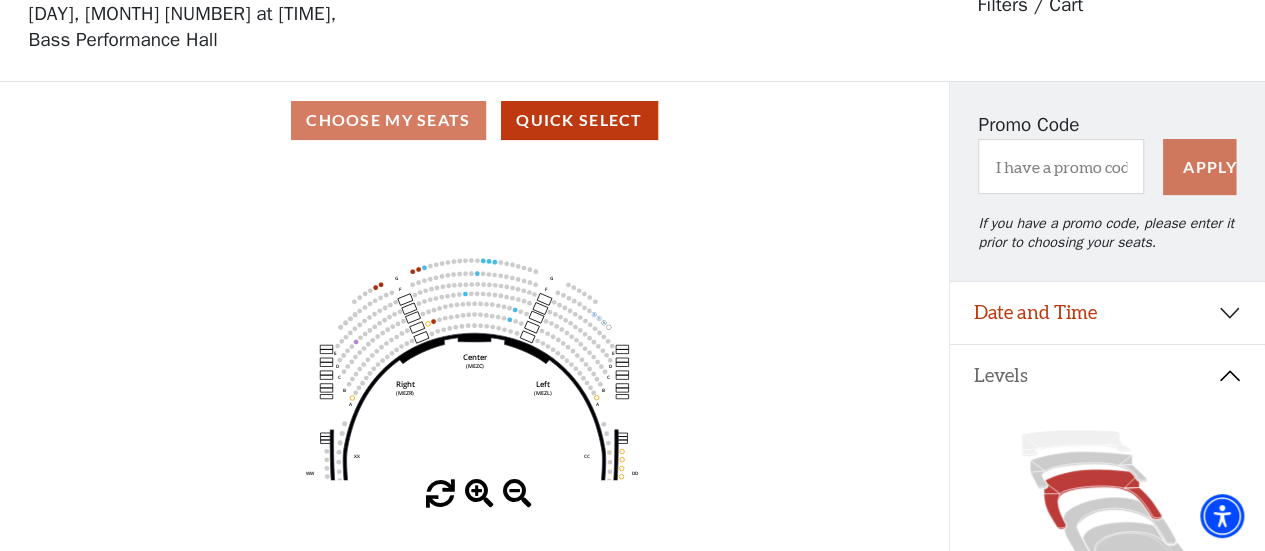 click at bounding box center (479, 494) 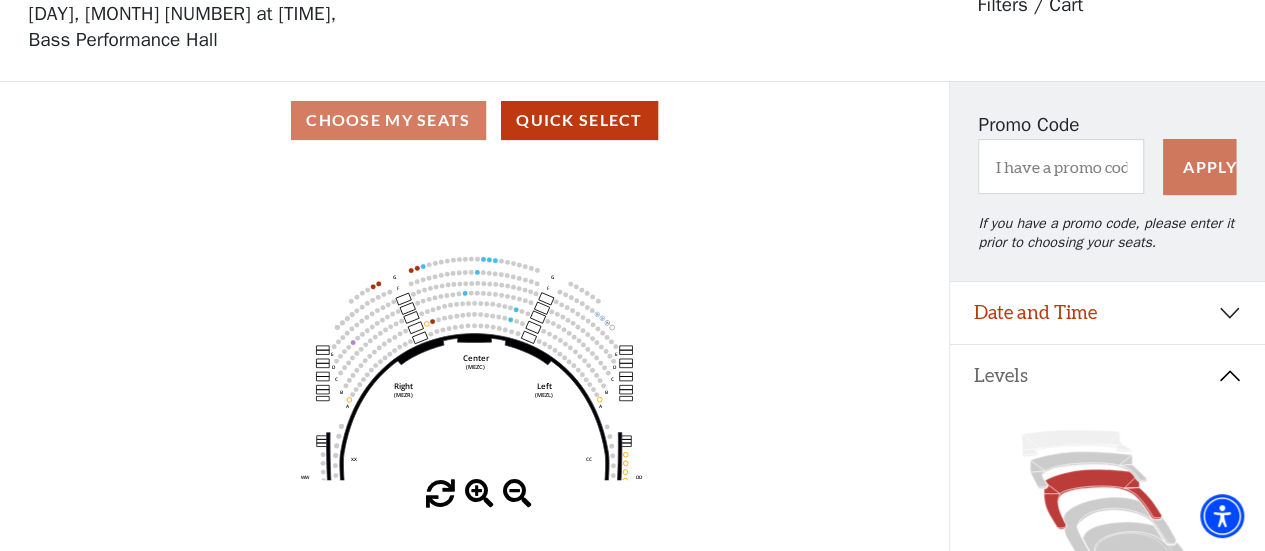 click at bounding box center [479, 494] 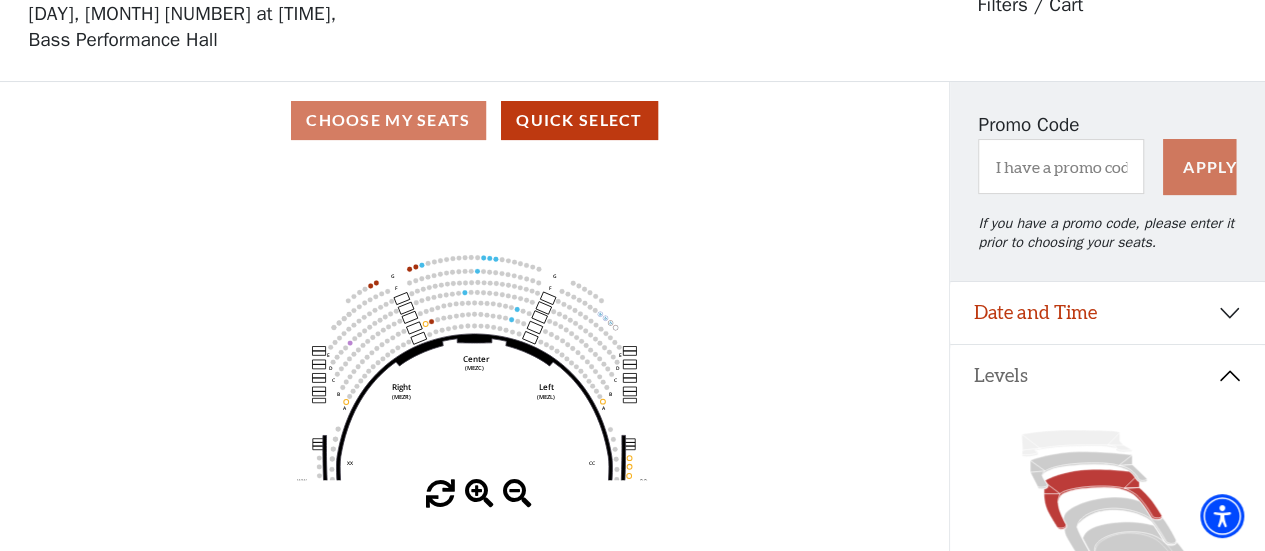 click at bounding box center [479, 494] 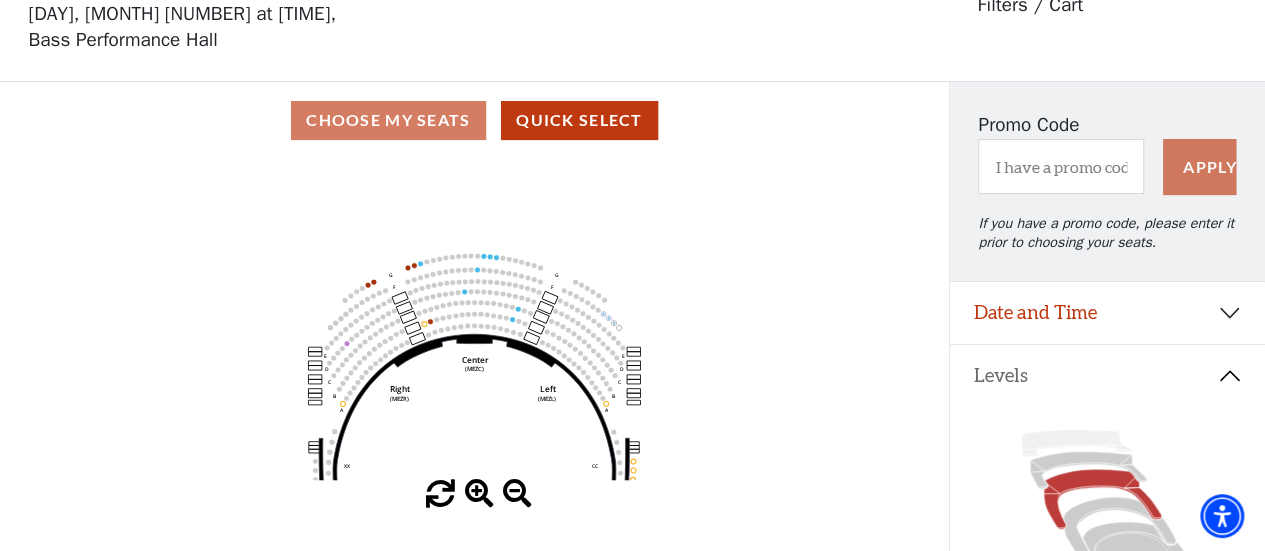 click at bounding box center (479, 494) 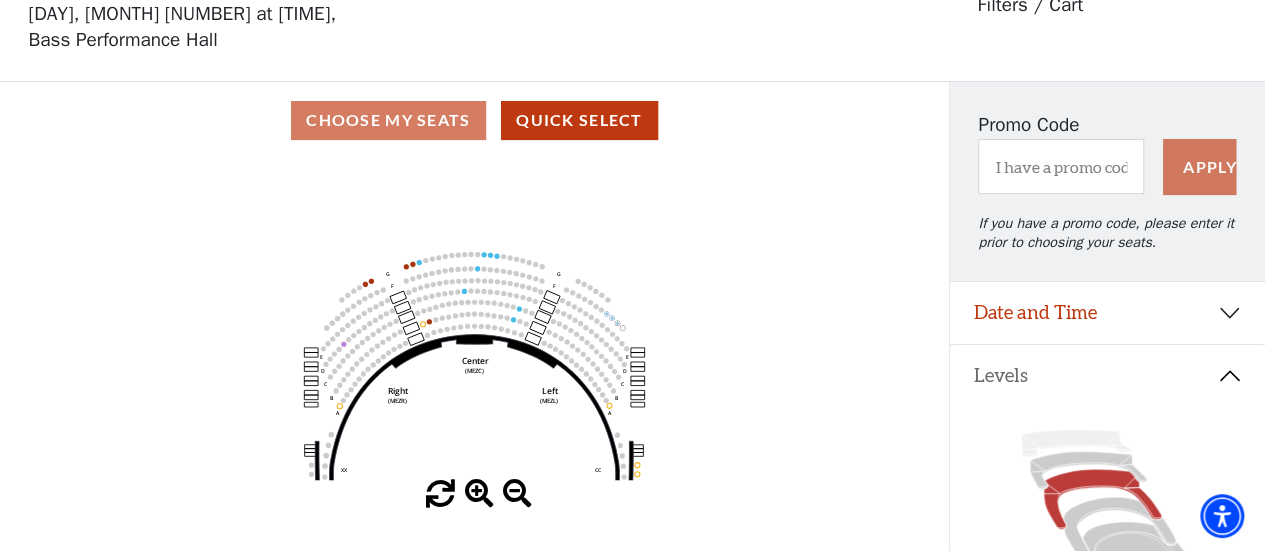 click at bounding box center (479, 494) 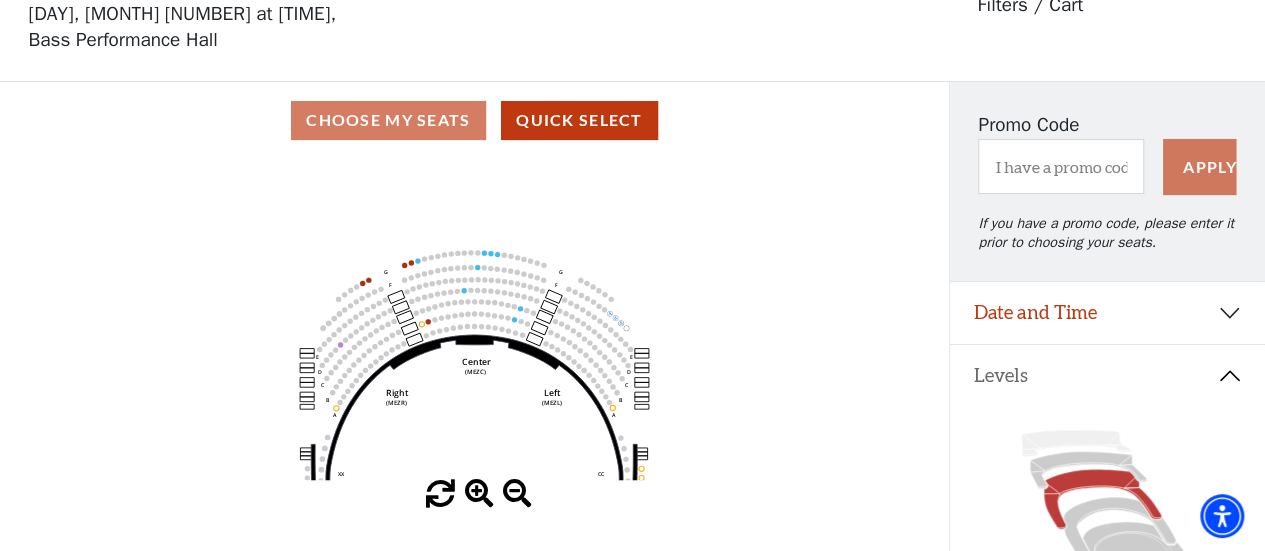 click at bounding box center (479, 494) 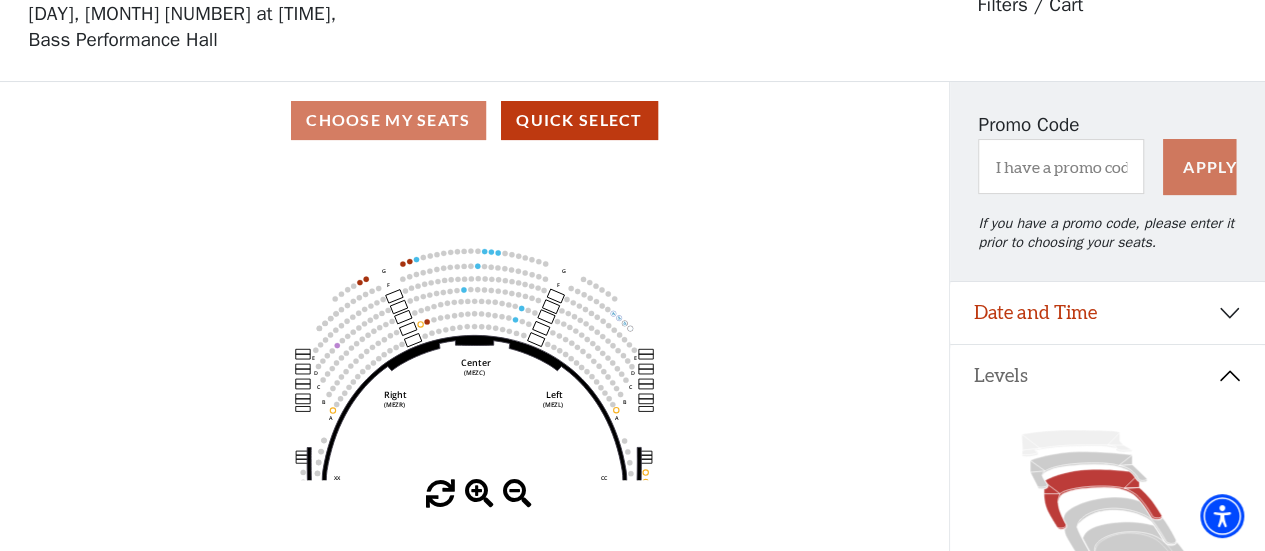 click at bounding box center [479, 494] 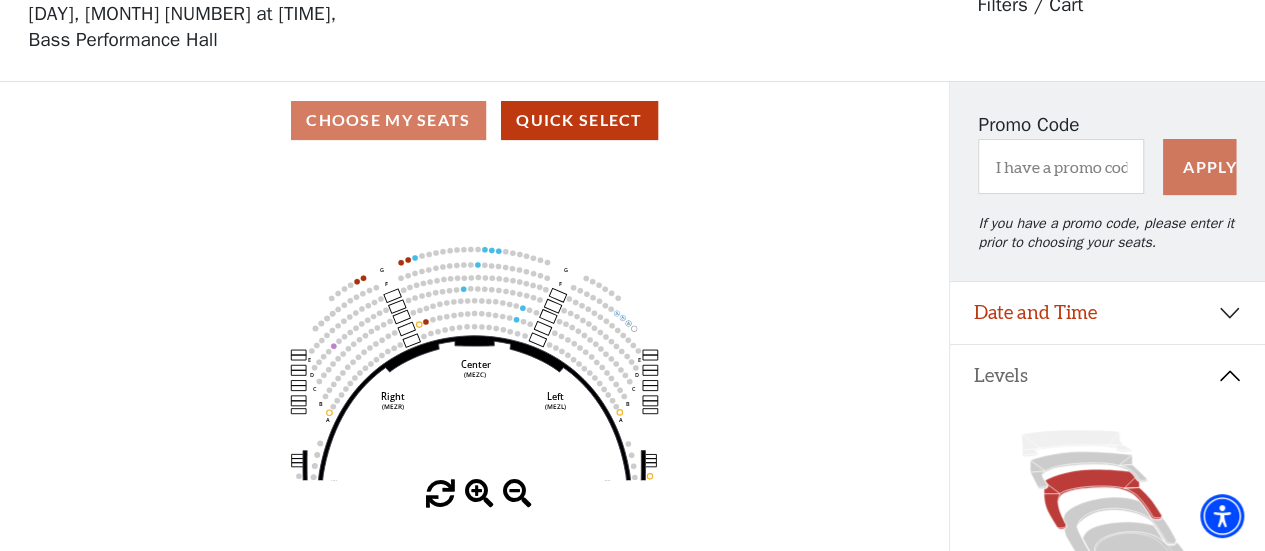 click at bounding box center [479, 494] 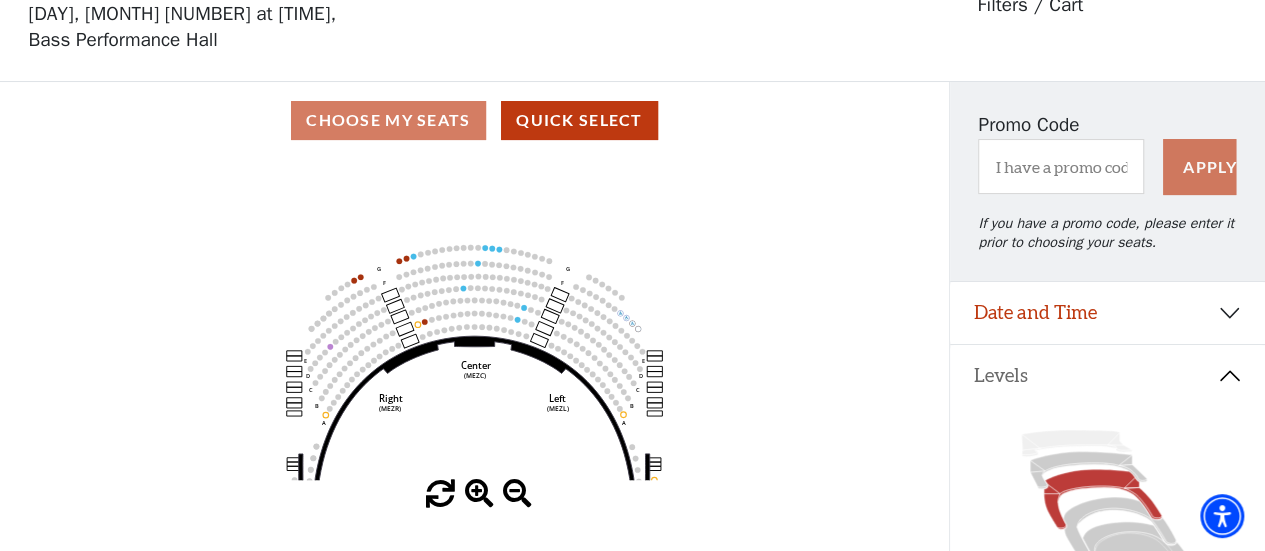 click at bounding box center [479, 494] 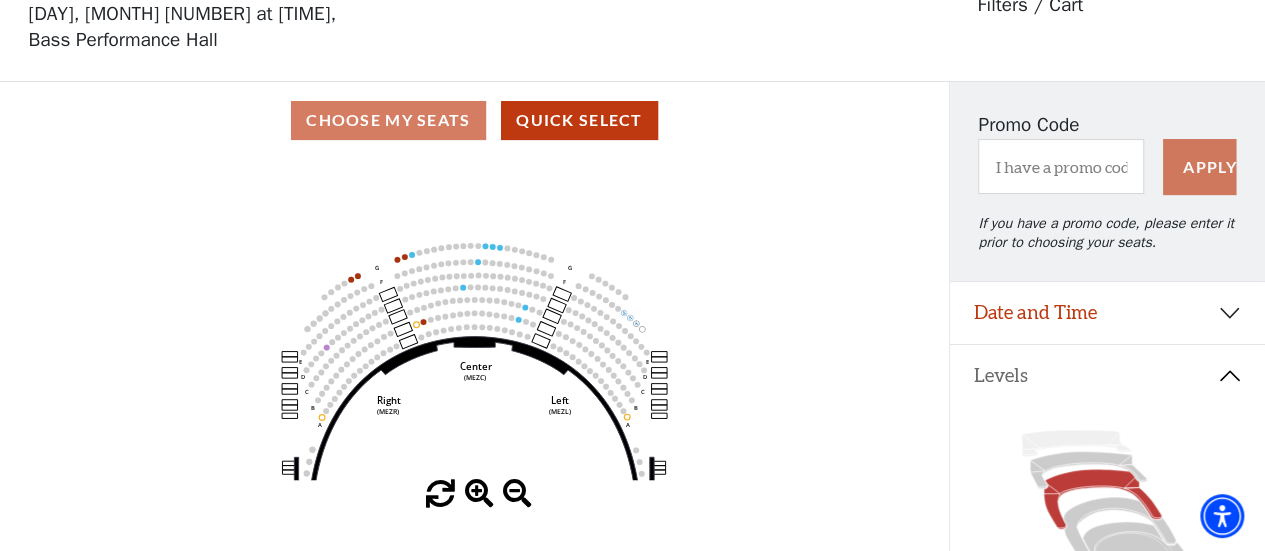 click at bounding box center (479, 494) 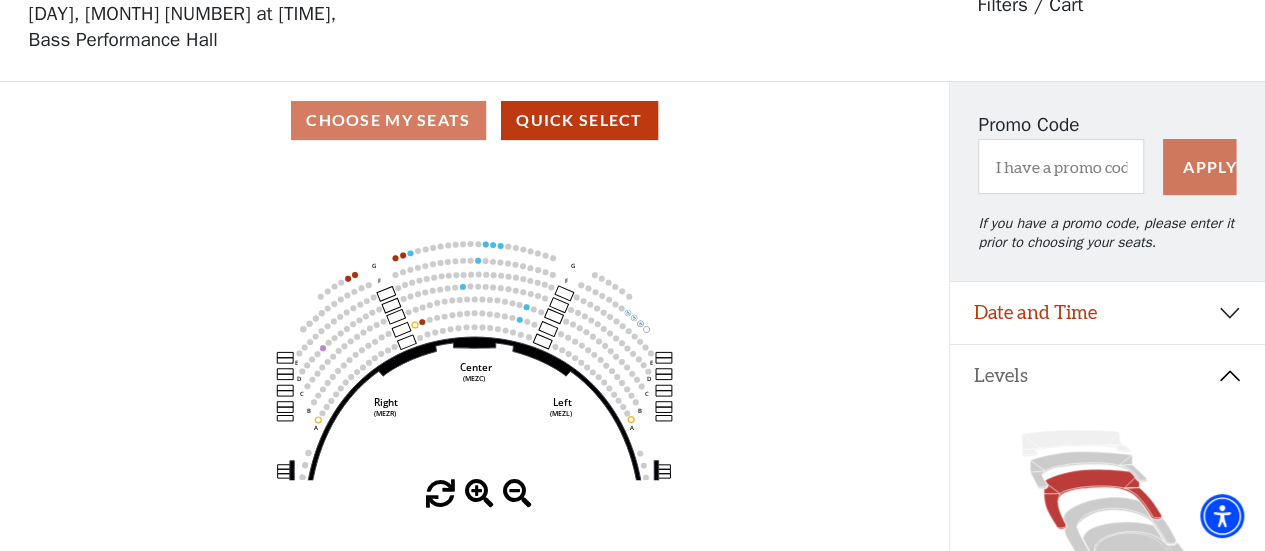 click at bounding box center (479, 494) 